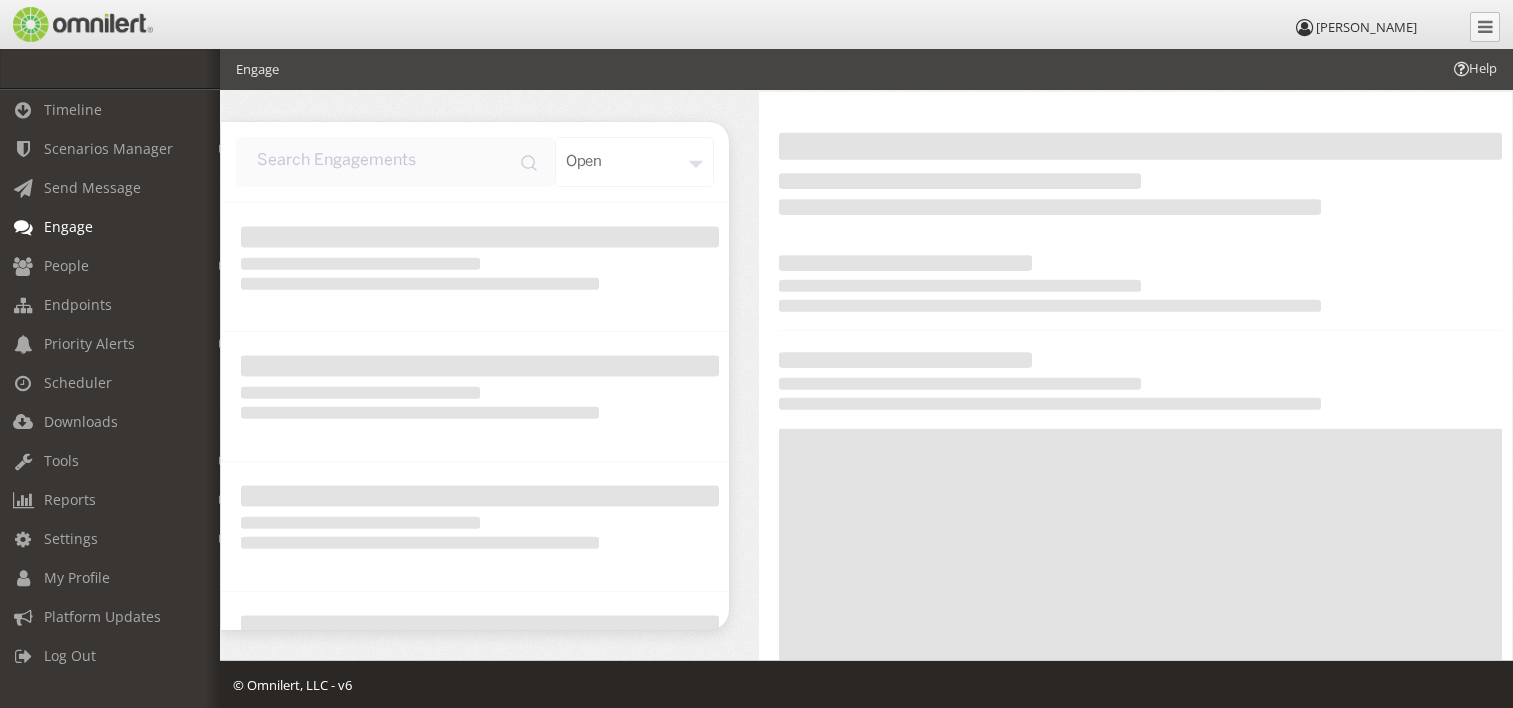 scroll, scrollTop: 0, scrollLeft: 0, axis: both 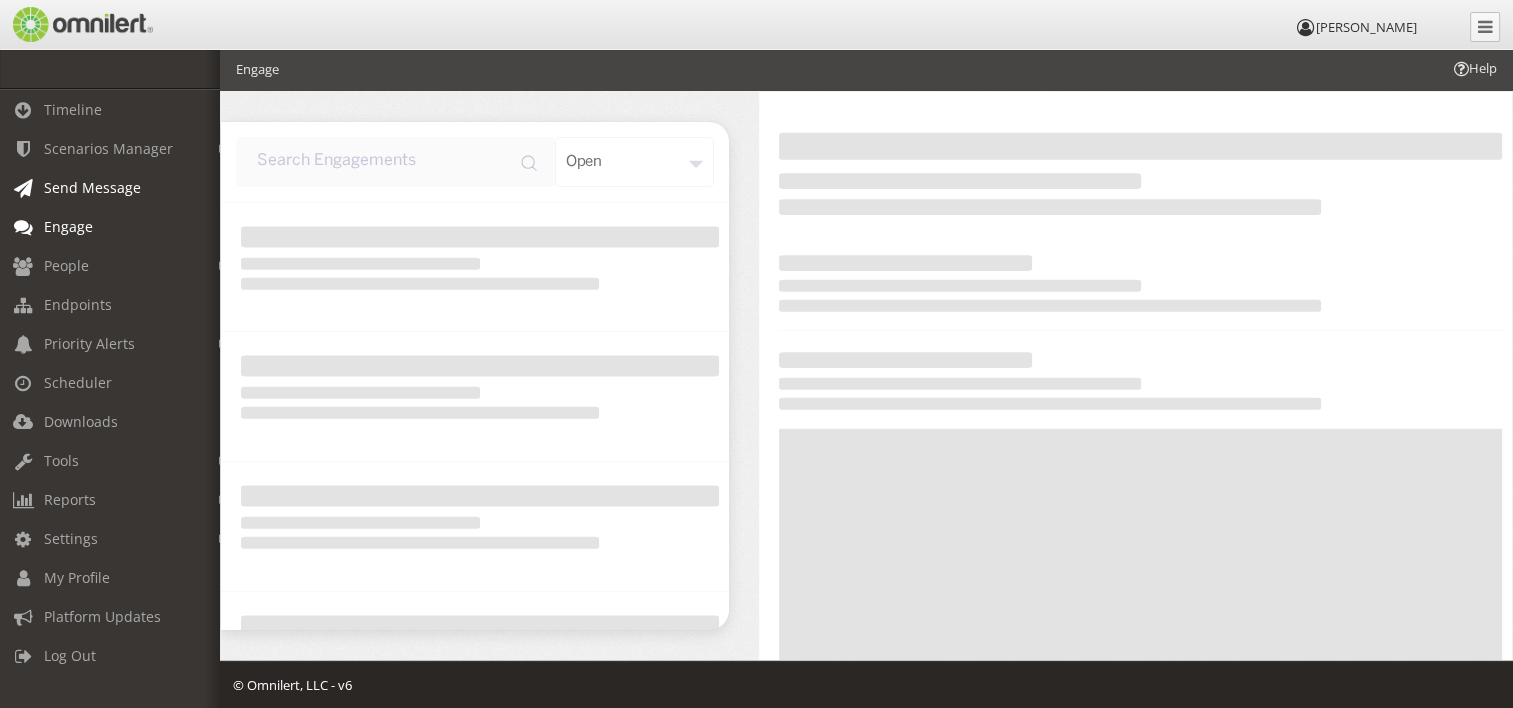 click on "Send Message" at bounding box center (119, 187) 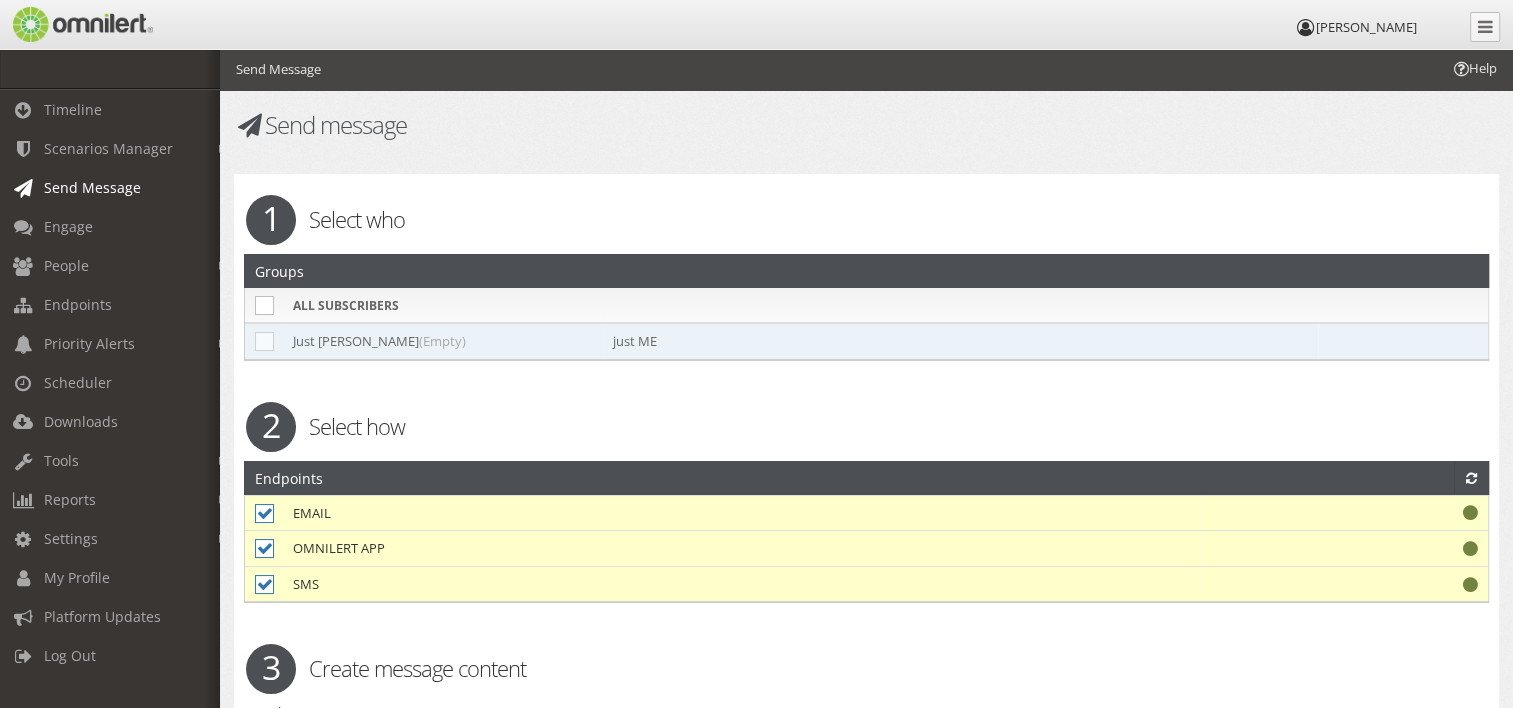click at bounding box center [264, 341] 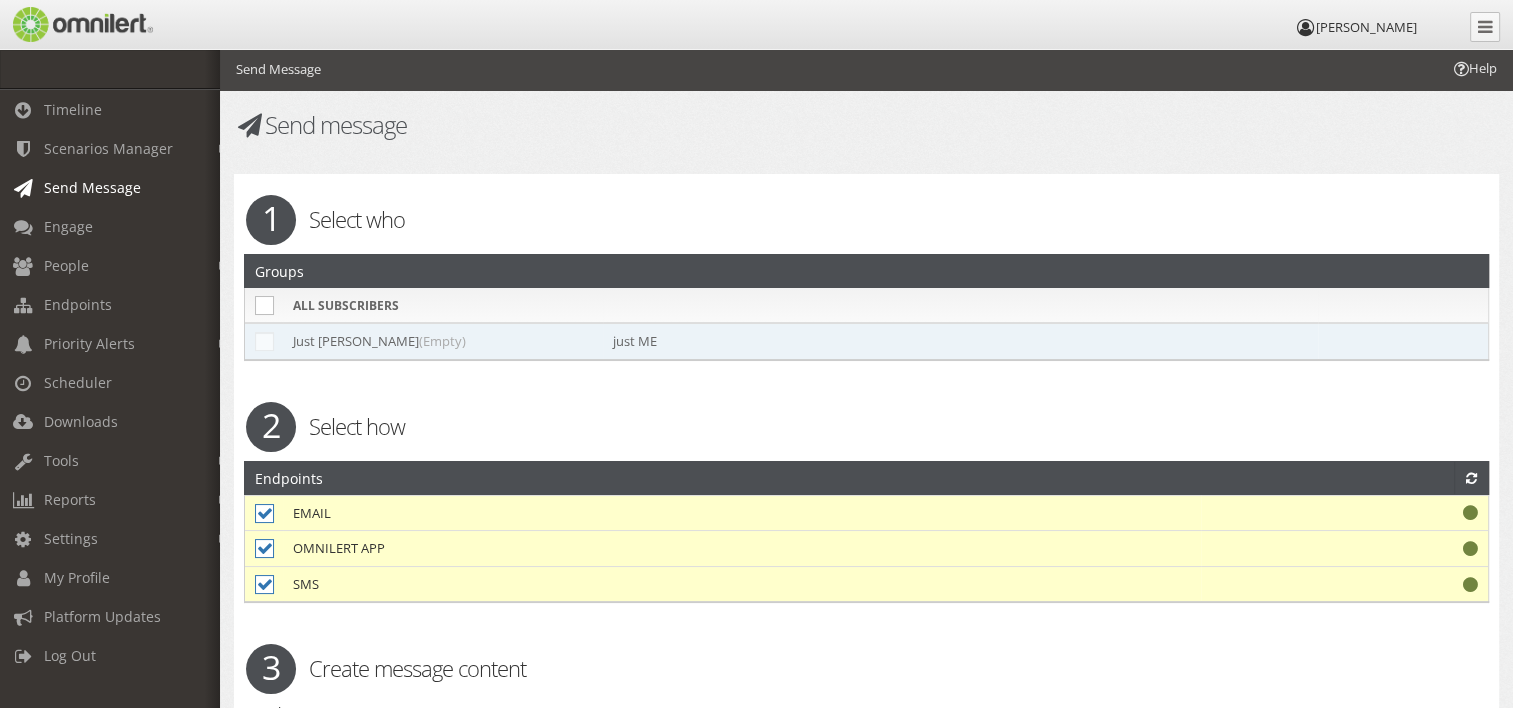 click at bounding box center (264, 341) 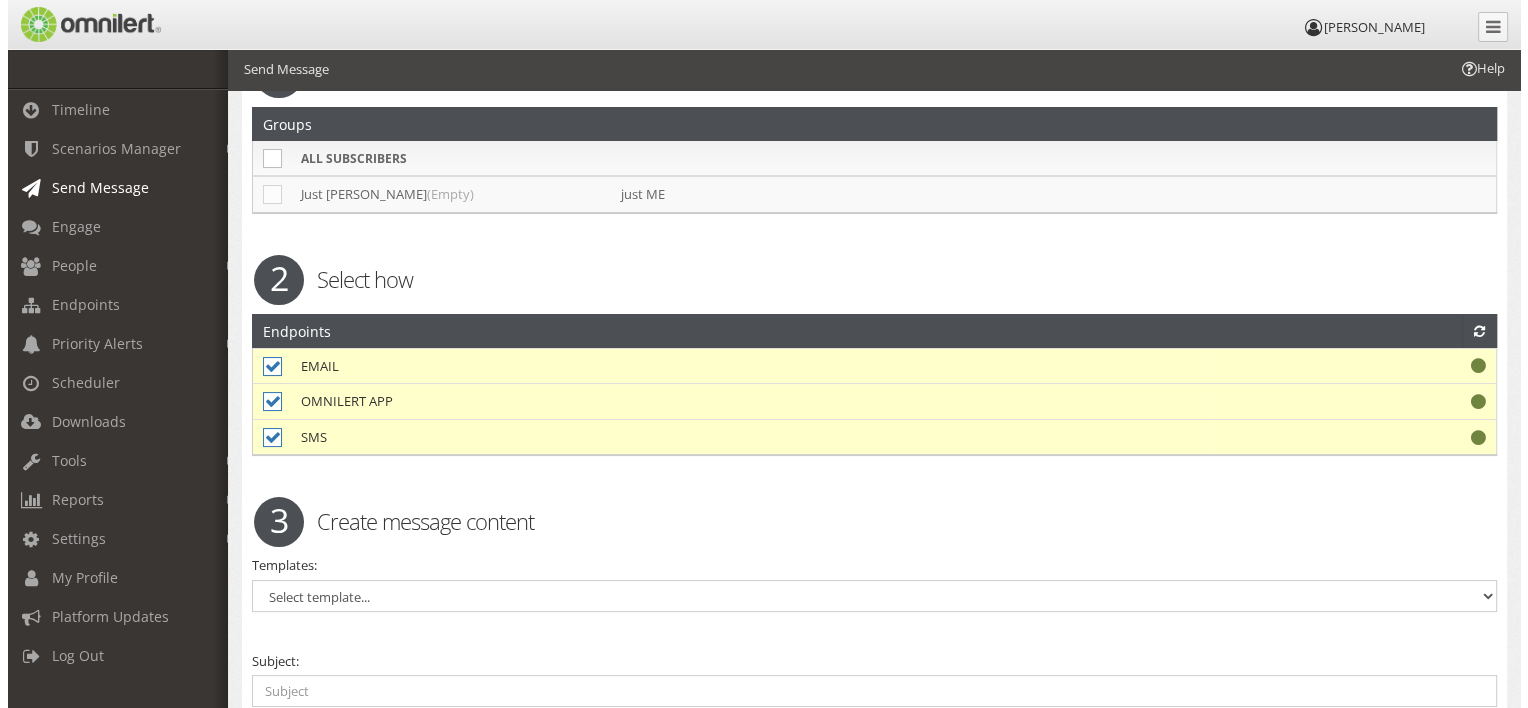 scroll, scrollTop: 0, scrollLeft: 0, axis: both 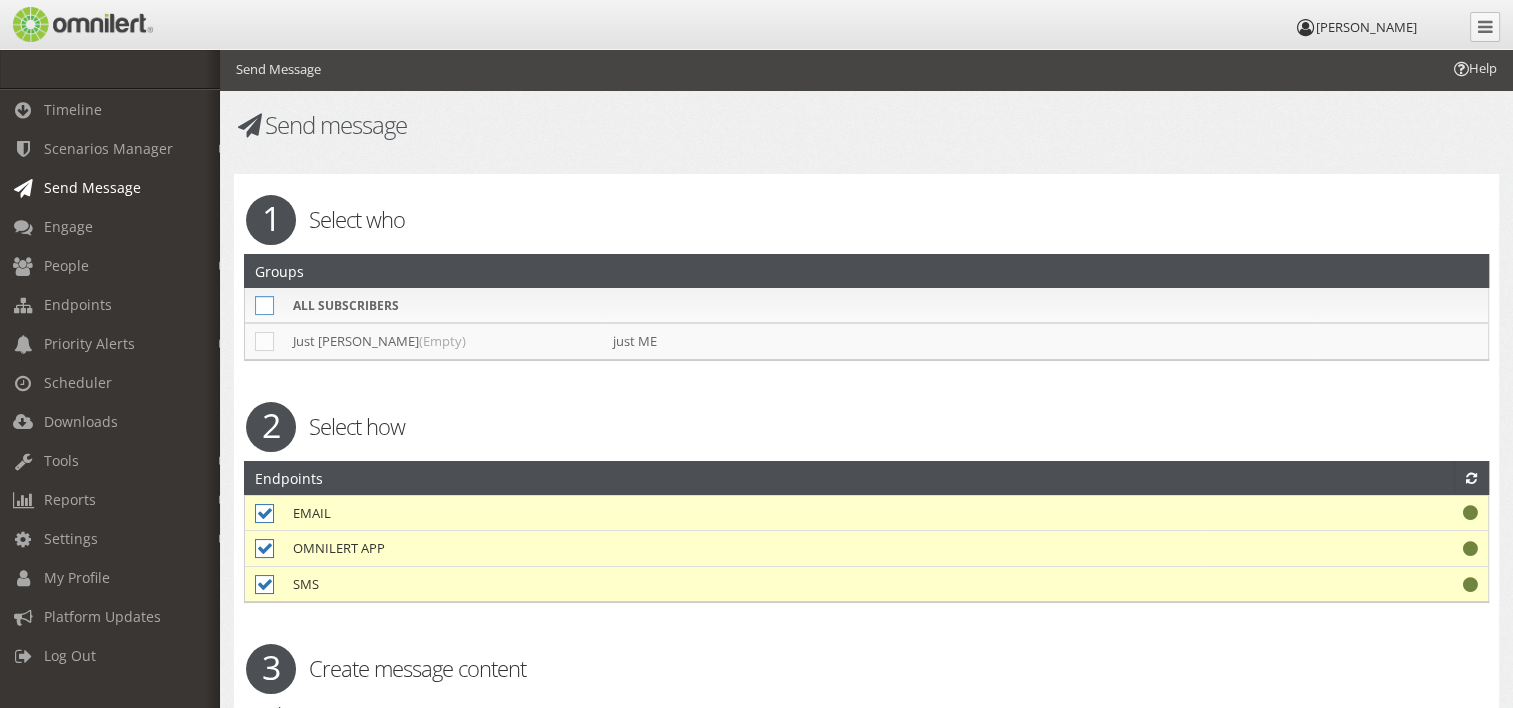 click at bounding box center [264, 305] 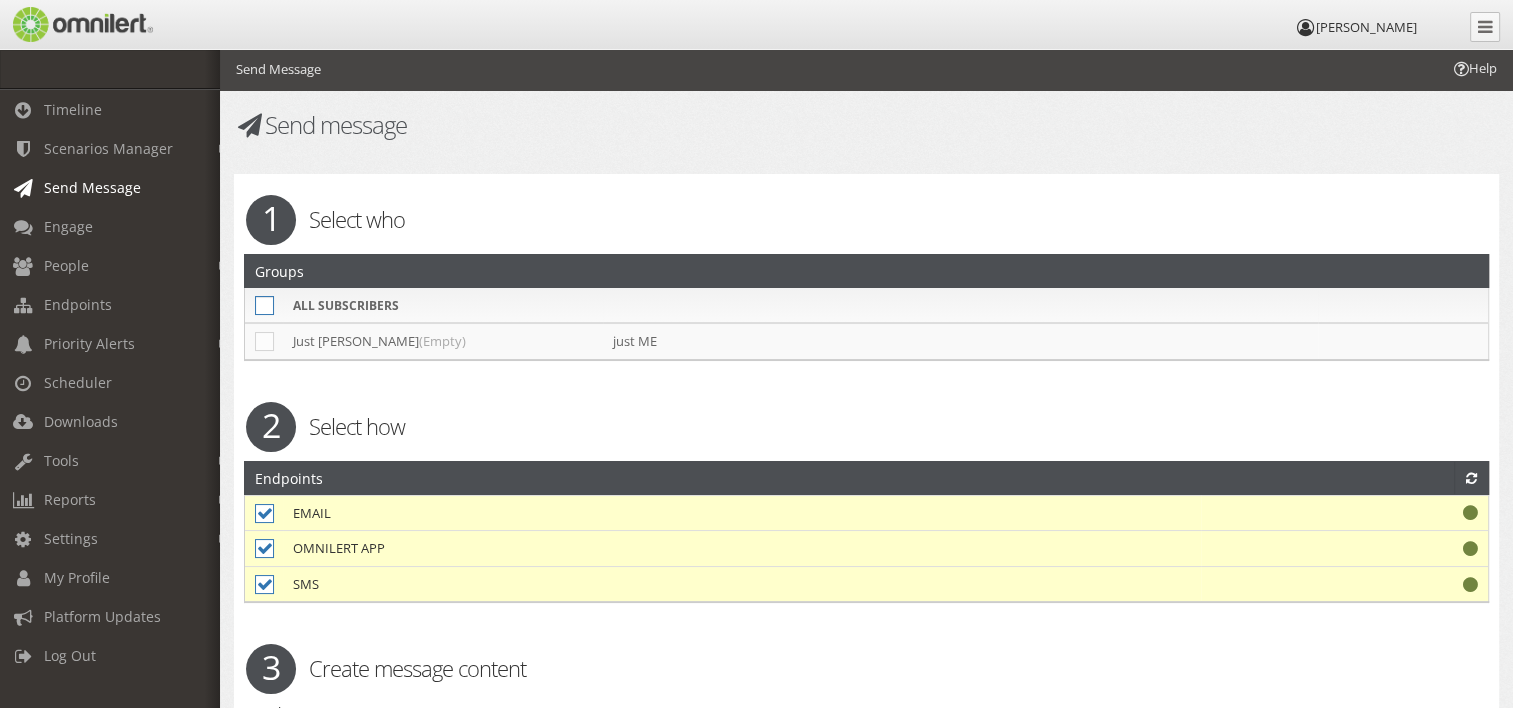 click at bounding box center [-9758, 306] 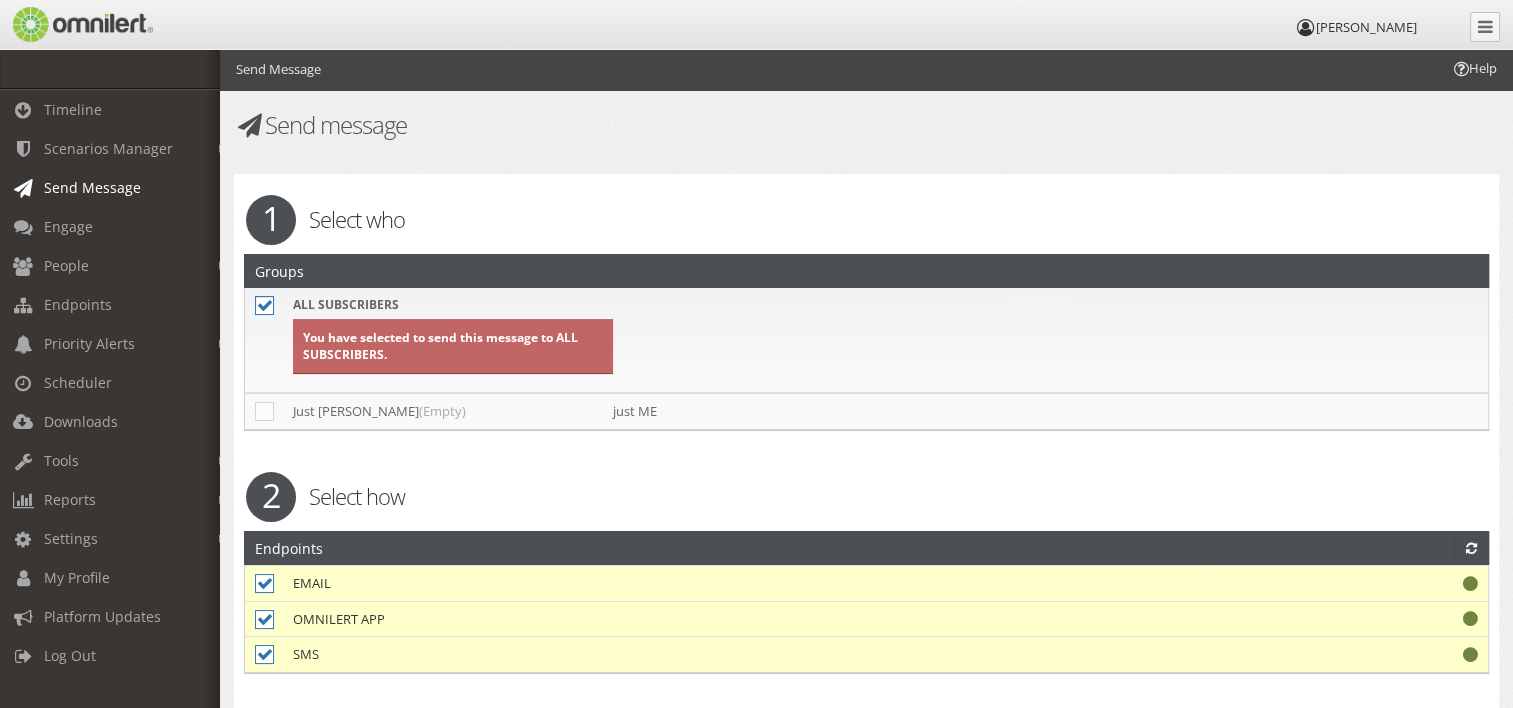 click at bounding box center (264, 305) 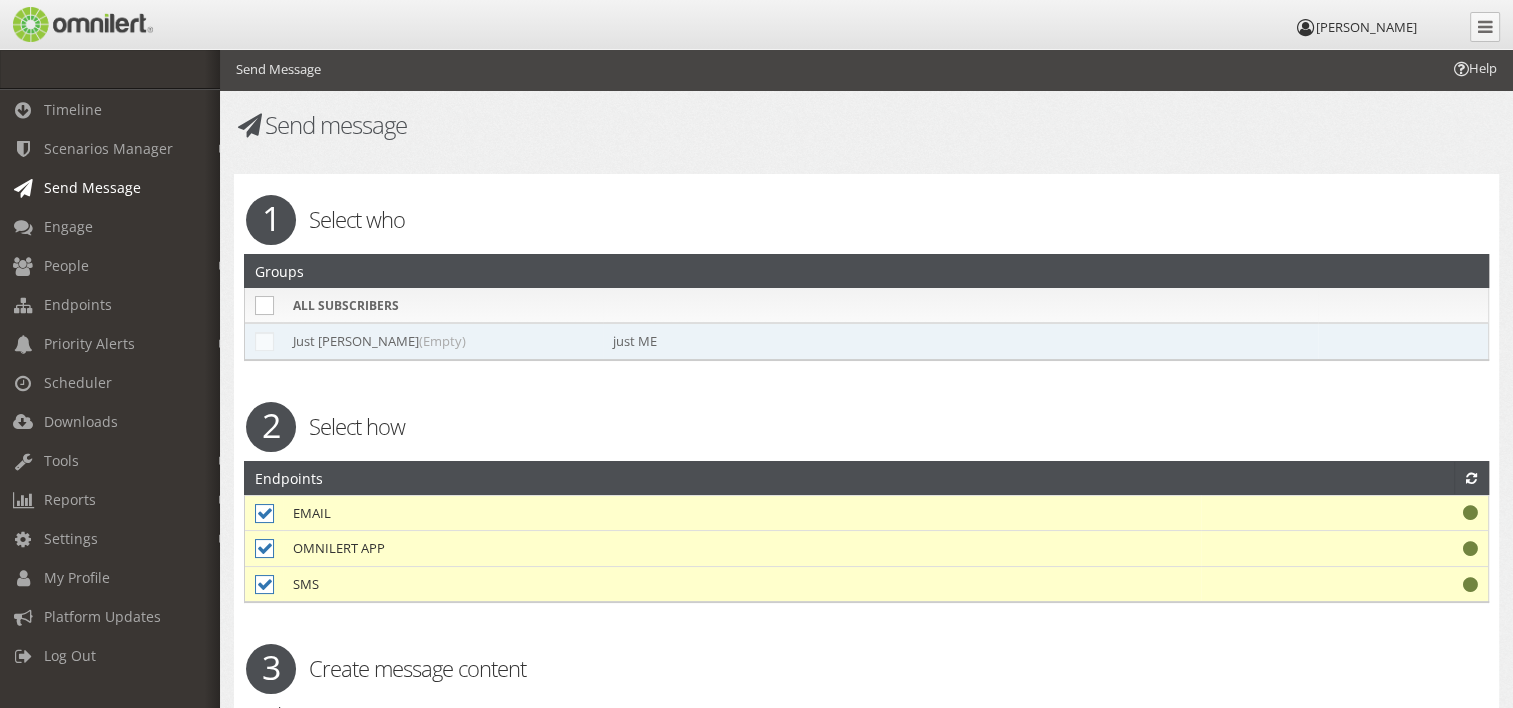drag, startPoint x: 272, startPoint y: 352, endPoint x: 268, endPoint y: 342, distance: 10.770329 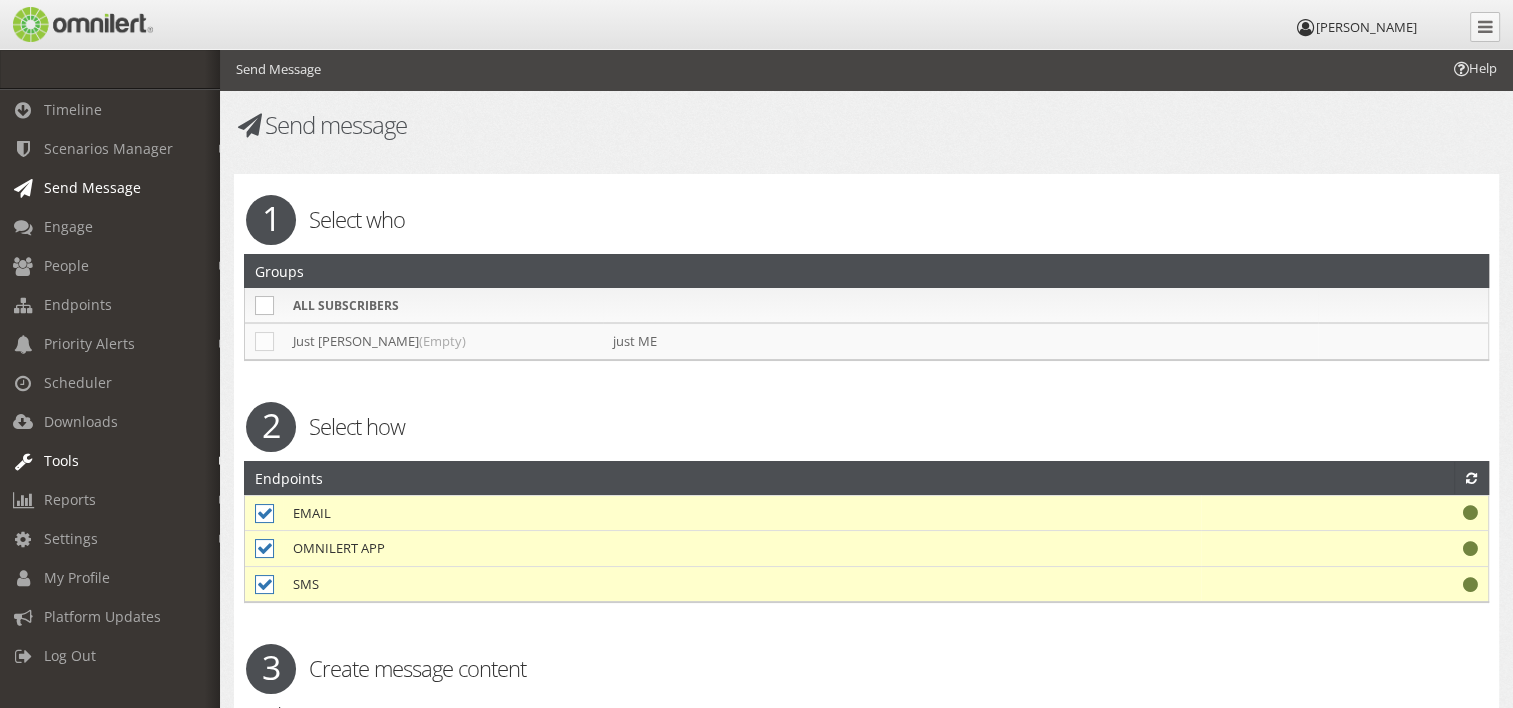 click on "Tools" at bounding box center (119, 460) 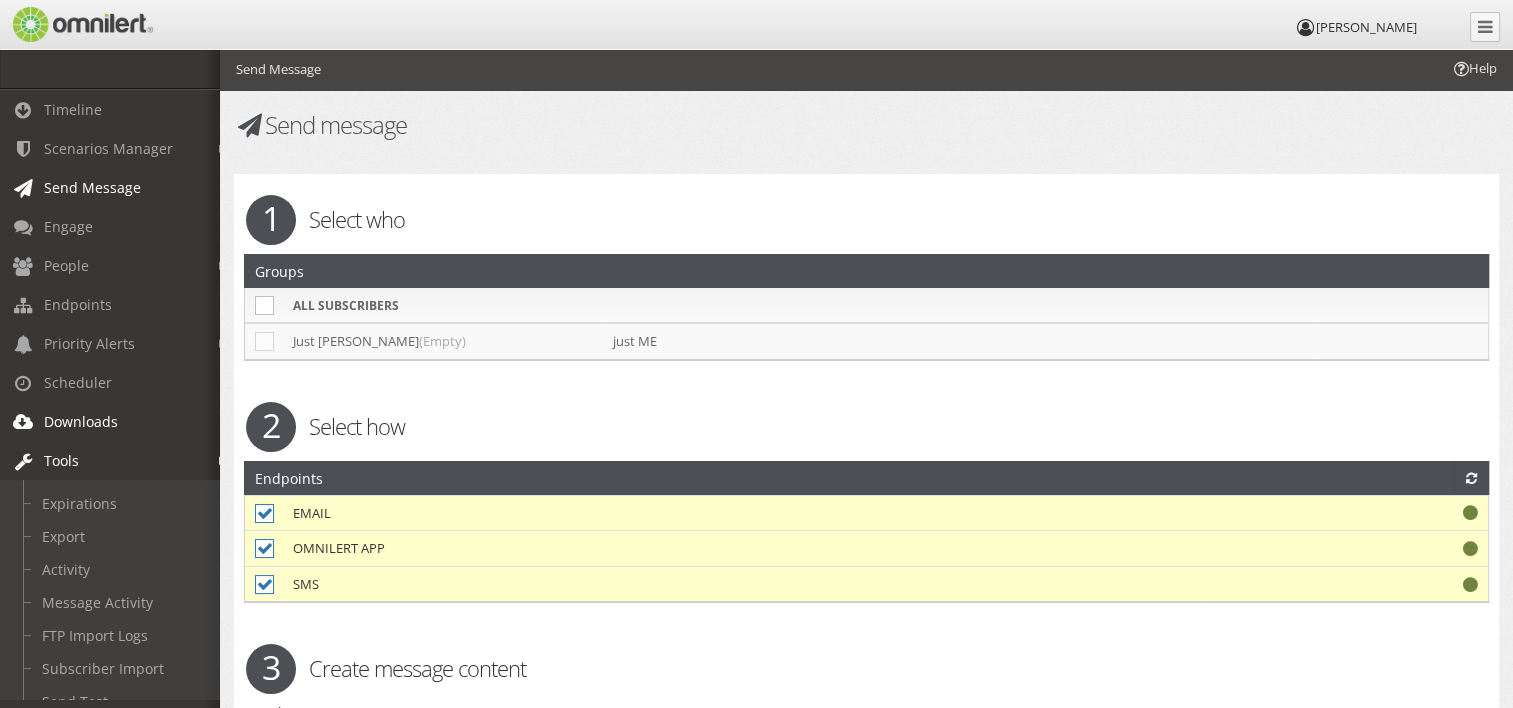click on "Downloads" at bounding box center [81, 421] 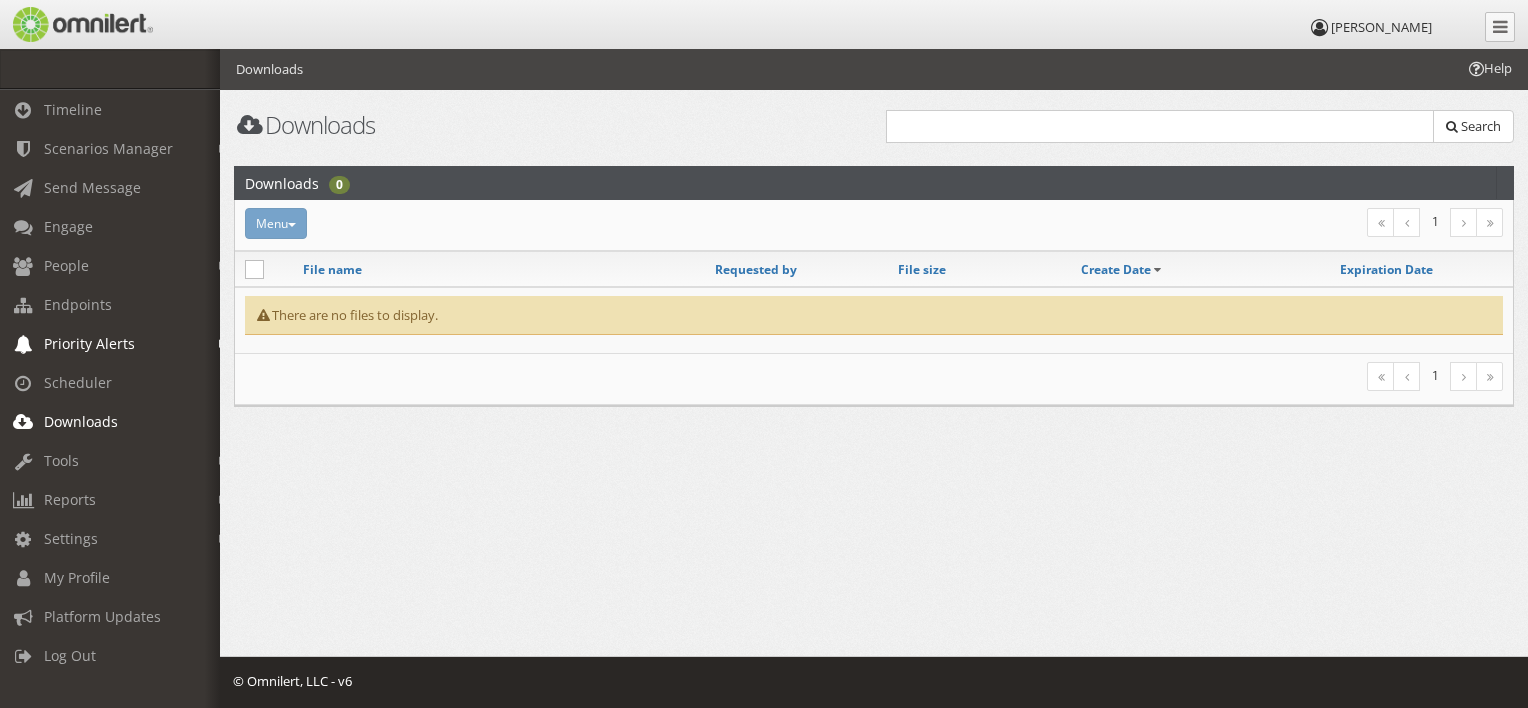 click on "Priority Alerts" at bounding box center [89, 343] 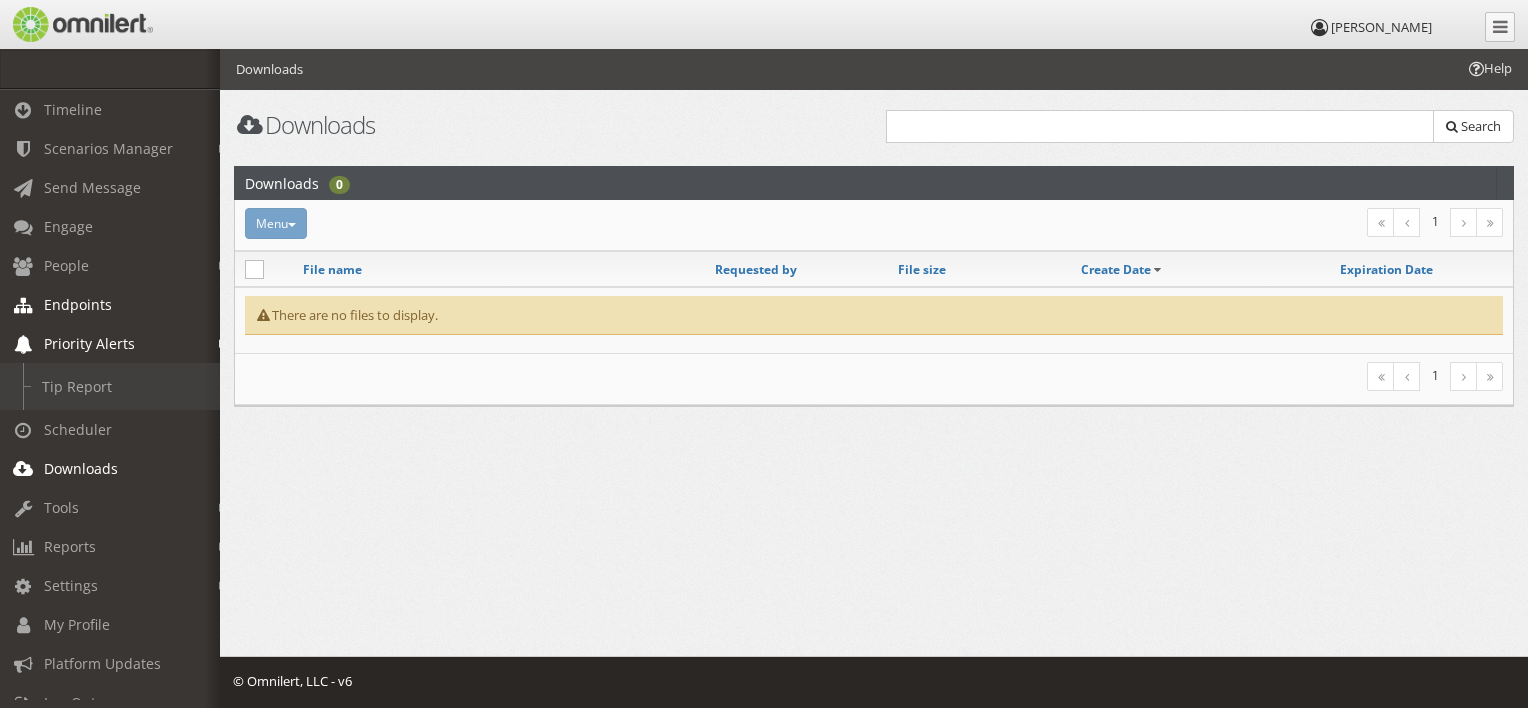 click on "Endpoints" at bounding box center [78, 304] 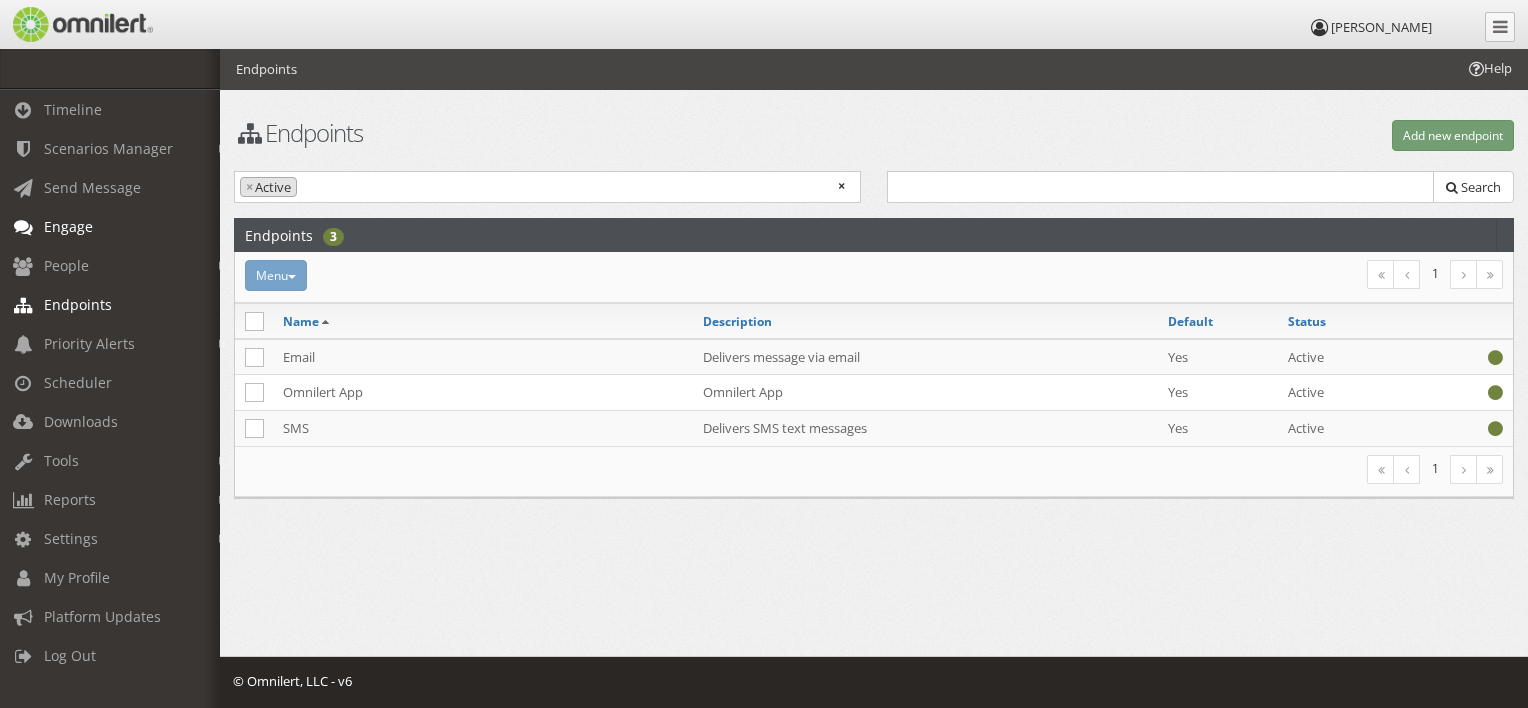 click on "Engage" at bounding box center [68, 226] 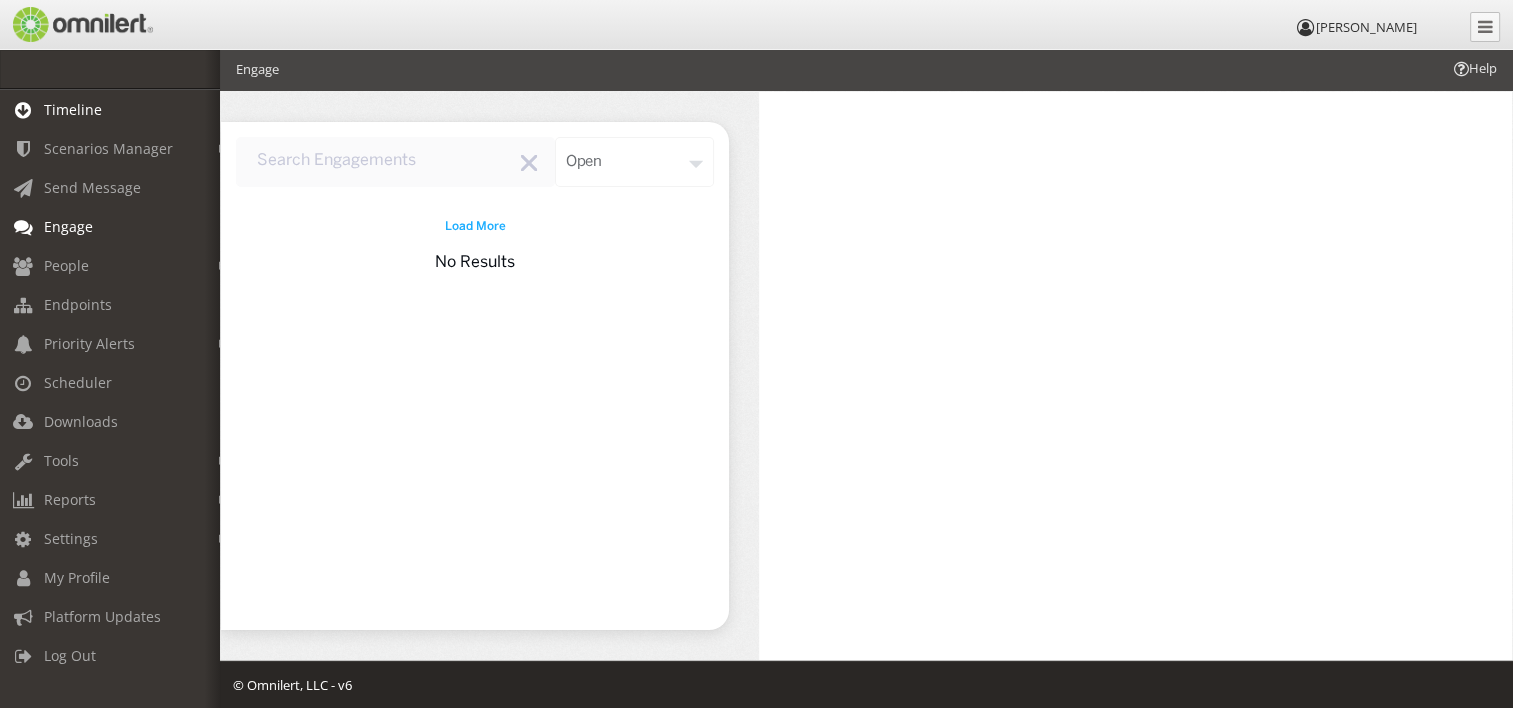 click on "Timeline" at bounding box center [73, 109] 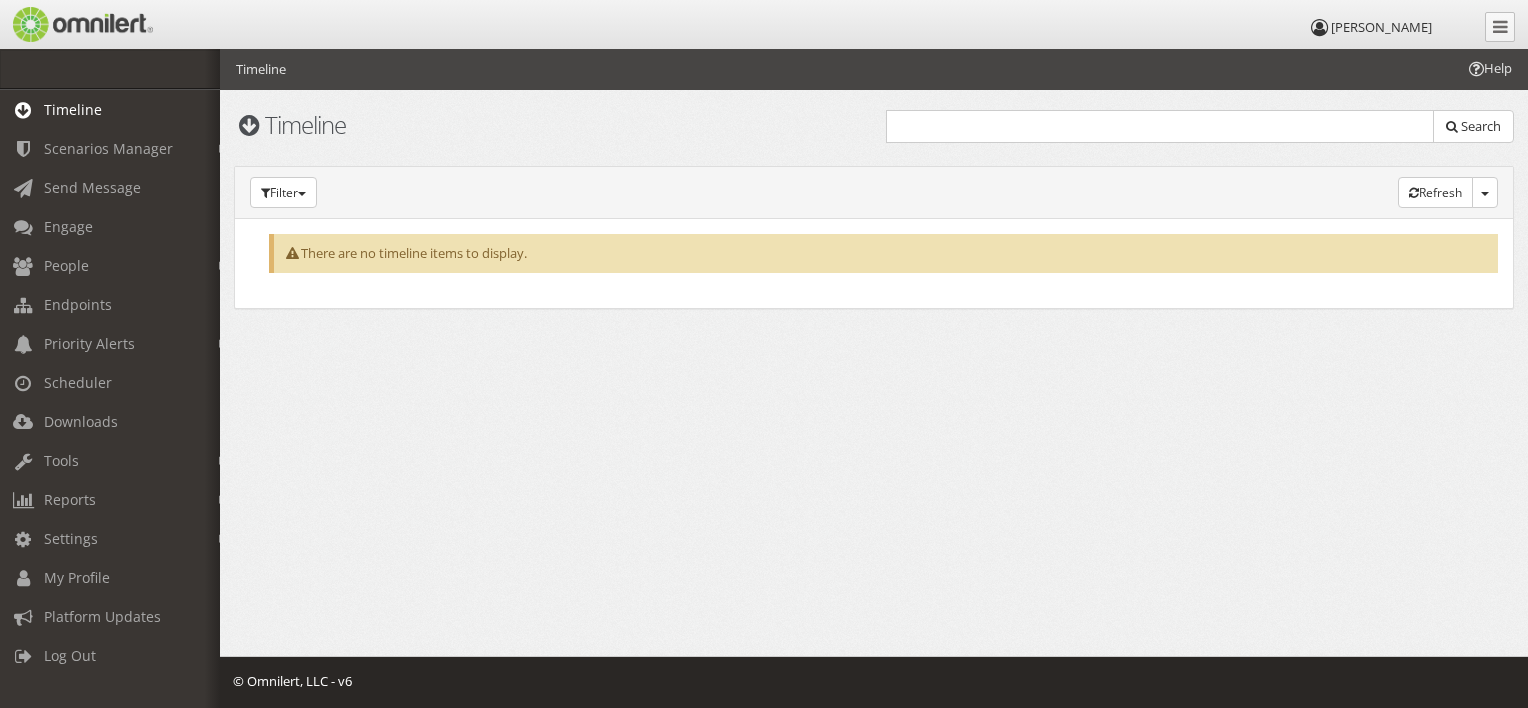 click at bounding box center (81, 24) 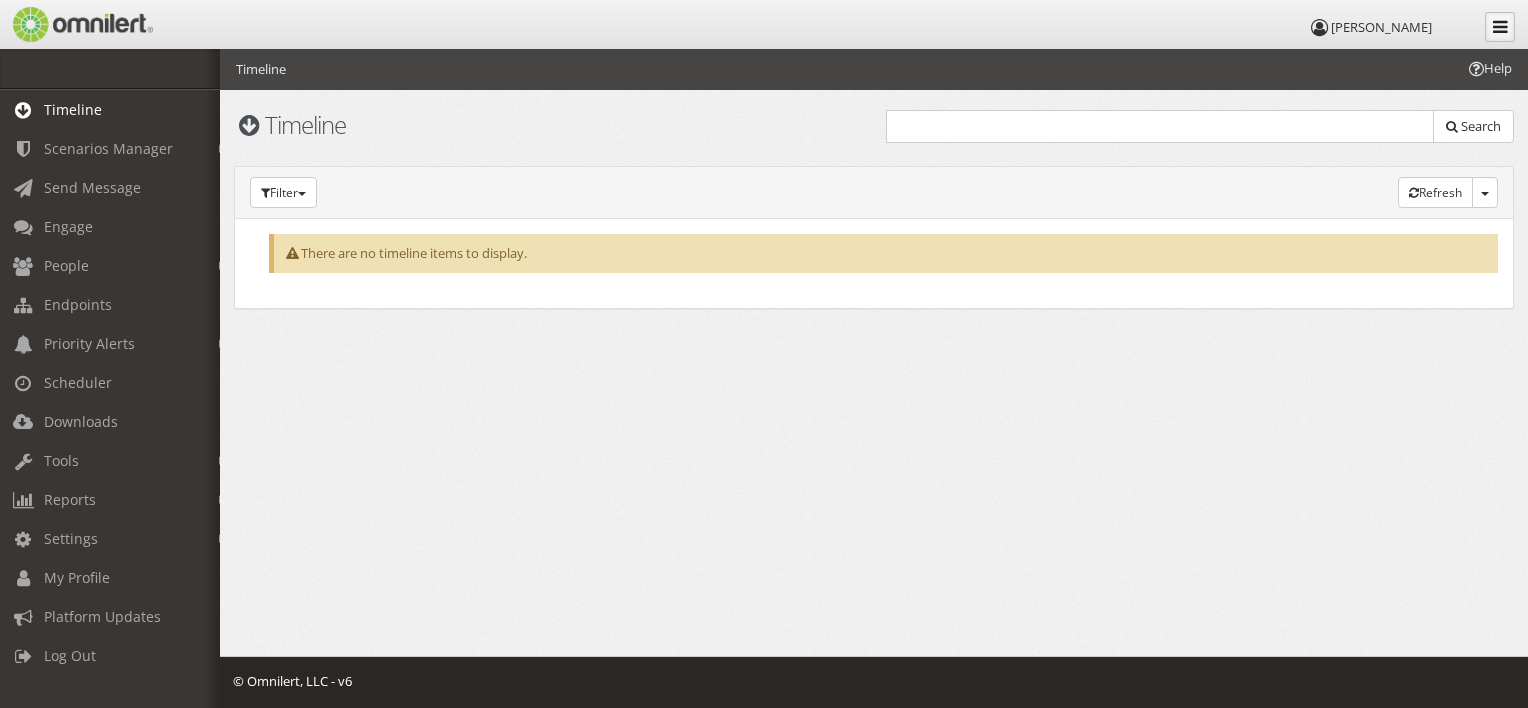 click at bounding box center [1500, 26] 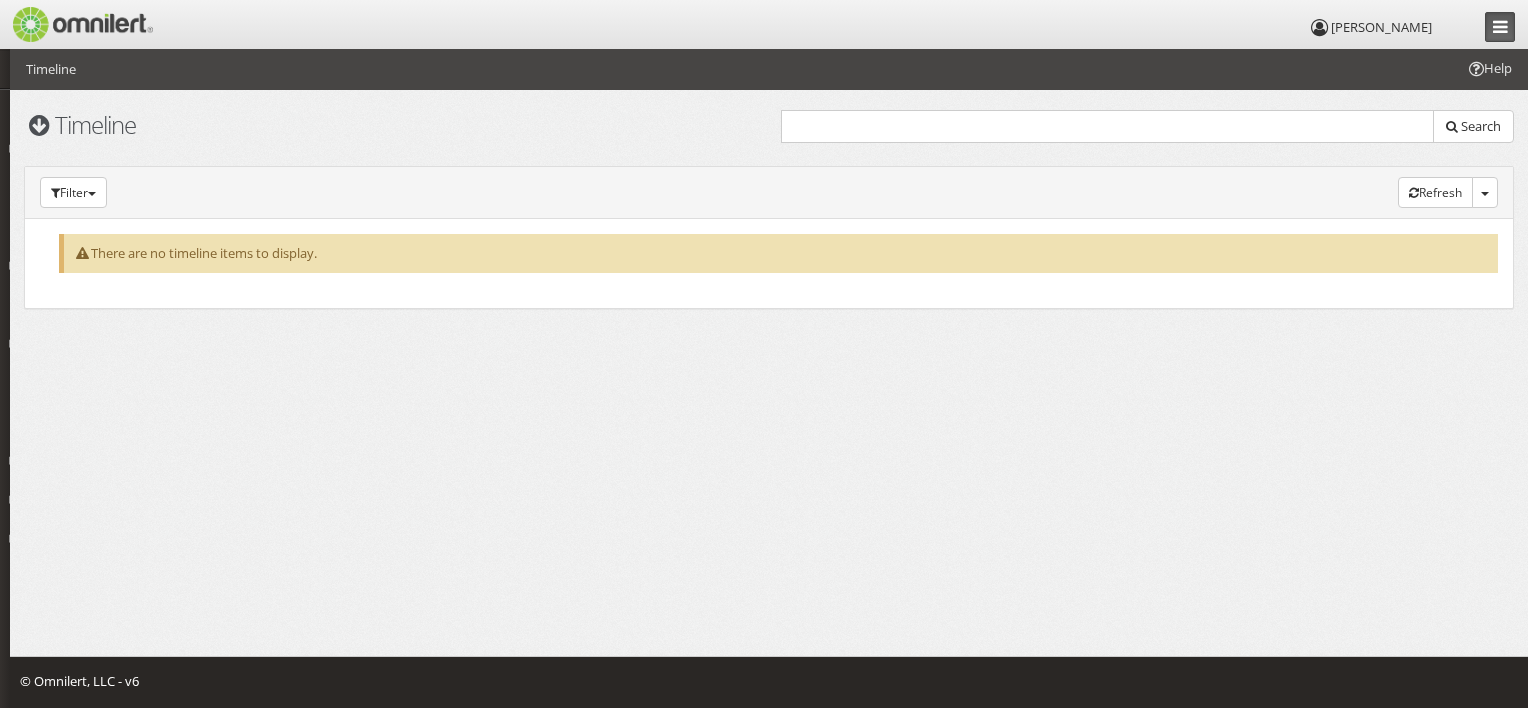 click at bounding box center [1500, 26] 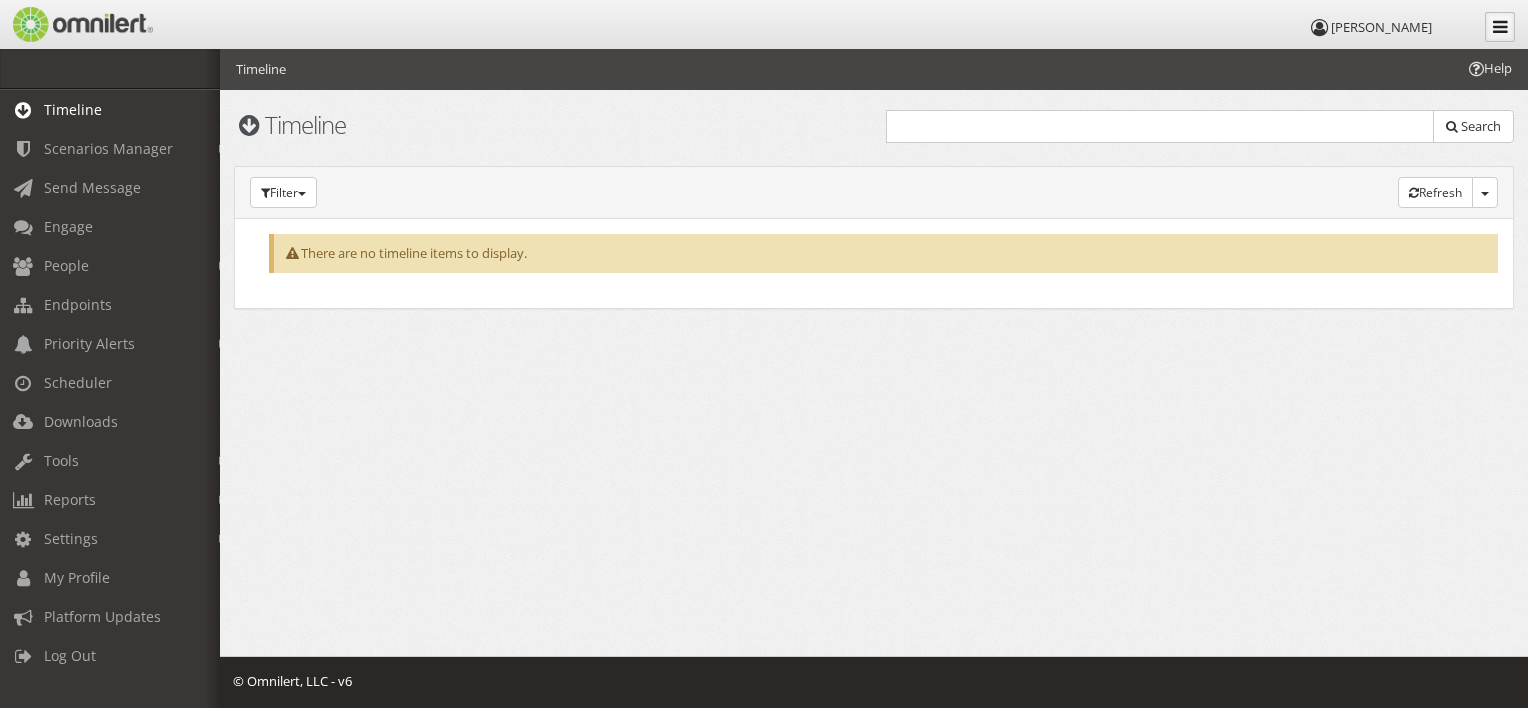 click at bounding box center (1500, 26) 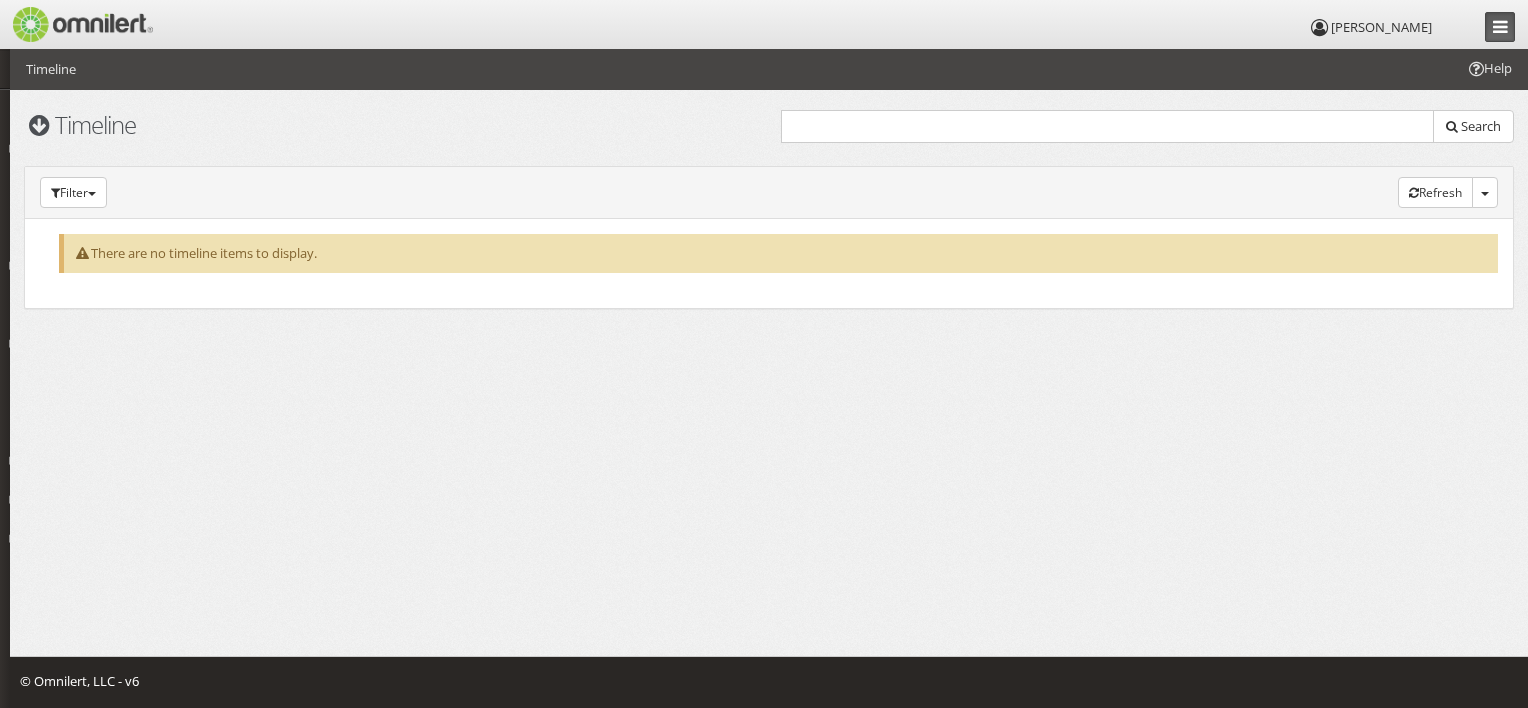 click on "[PERSON_NAME]" at bounding box center (1381, 27) 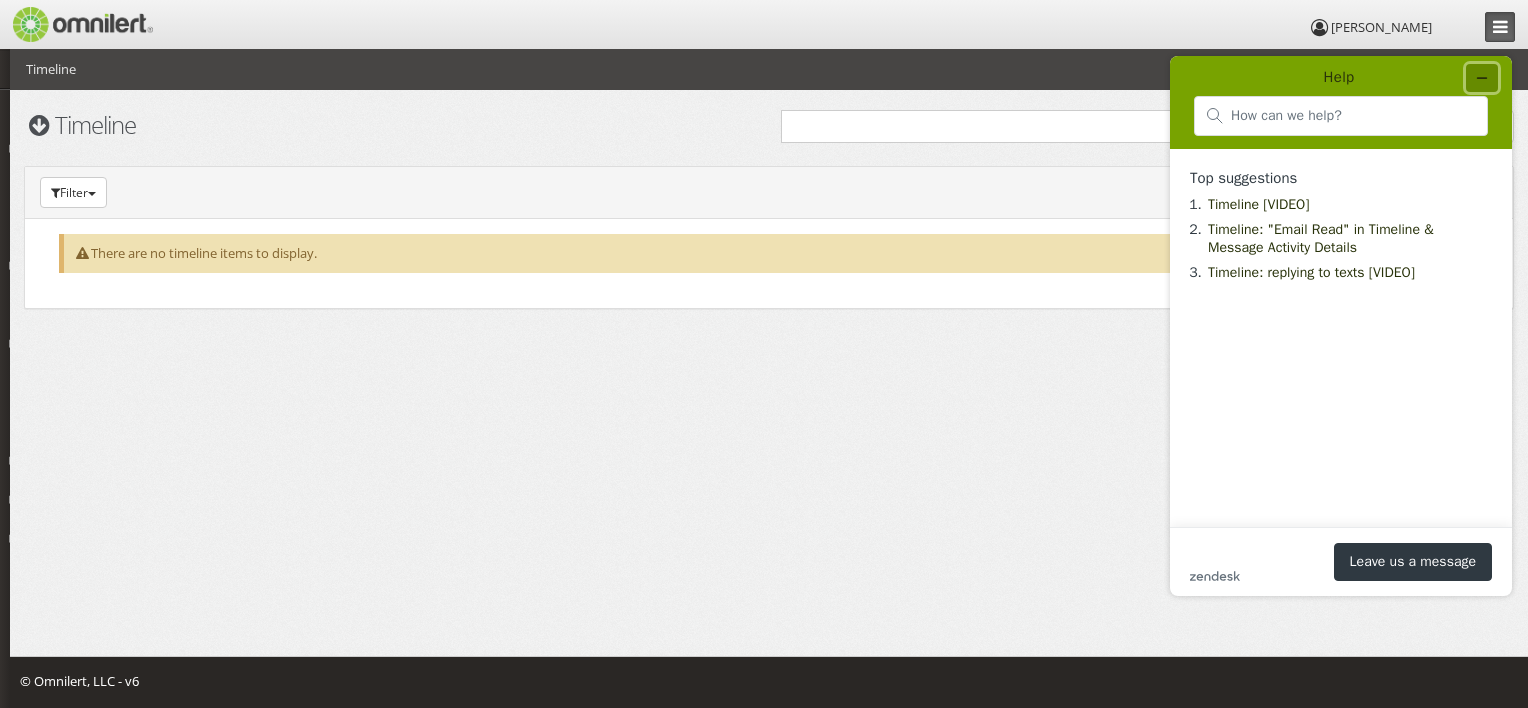 click at bounding box center (1482, 78) 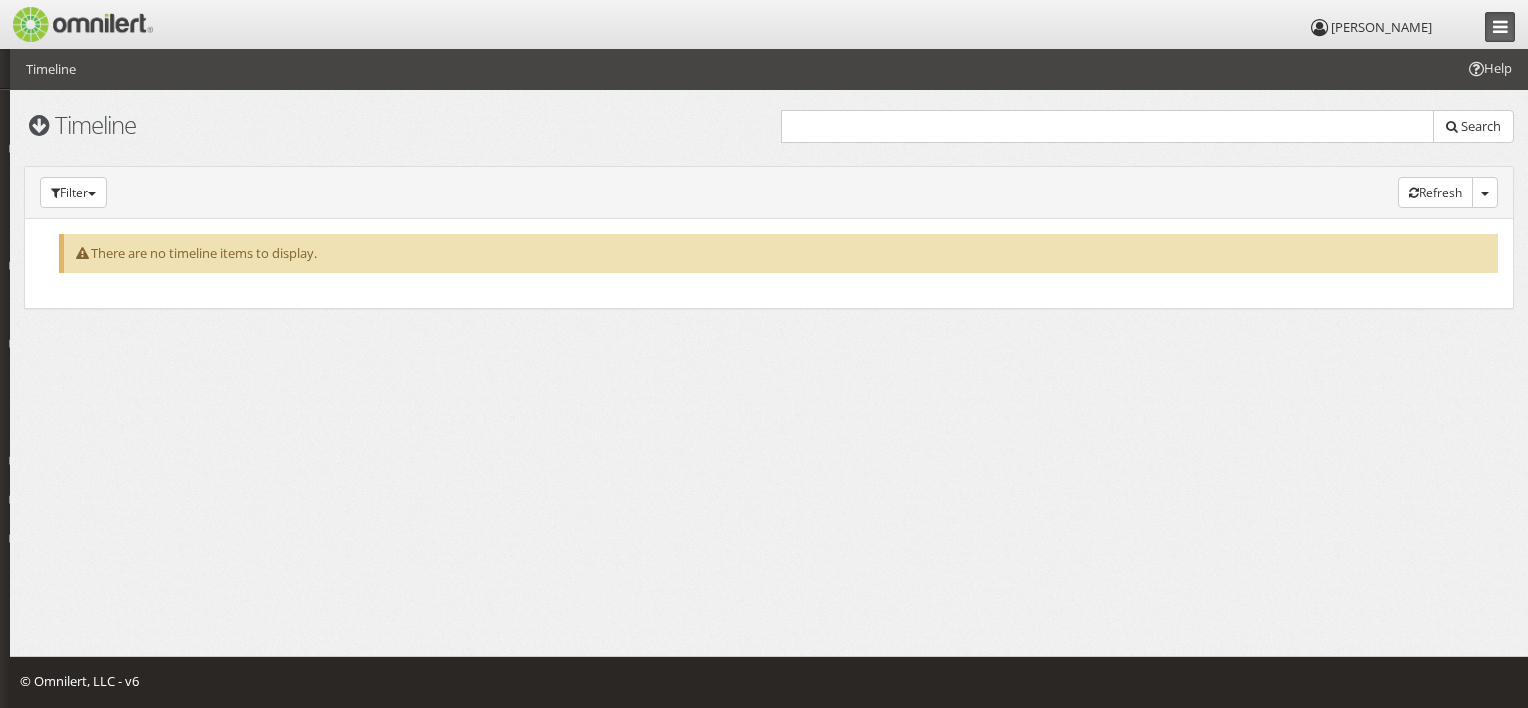 click at bounding box center [1476, 68] 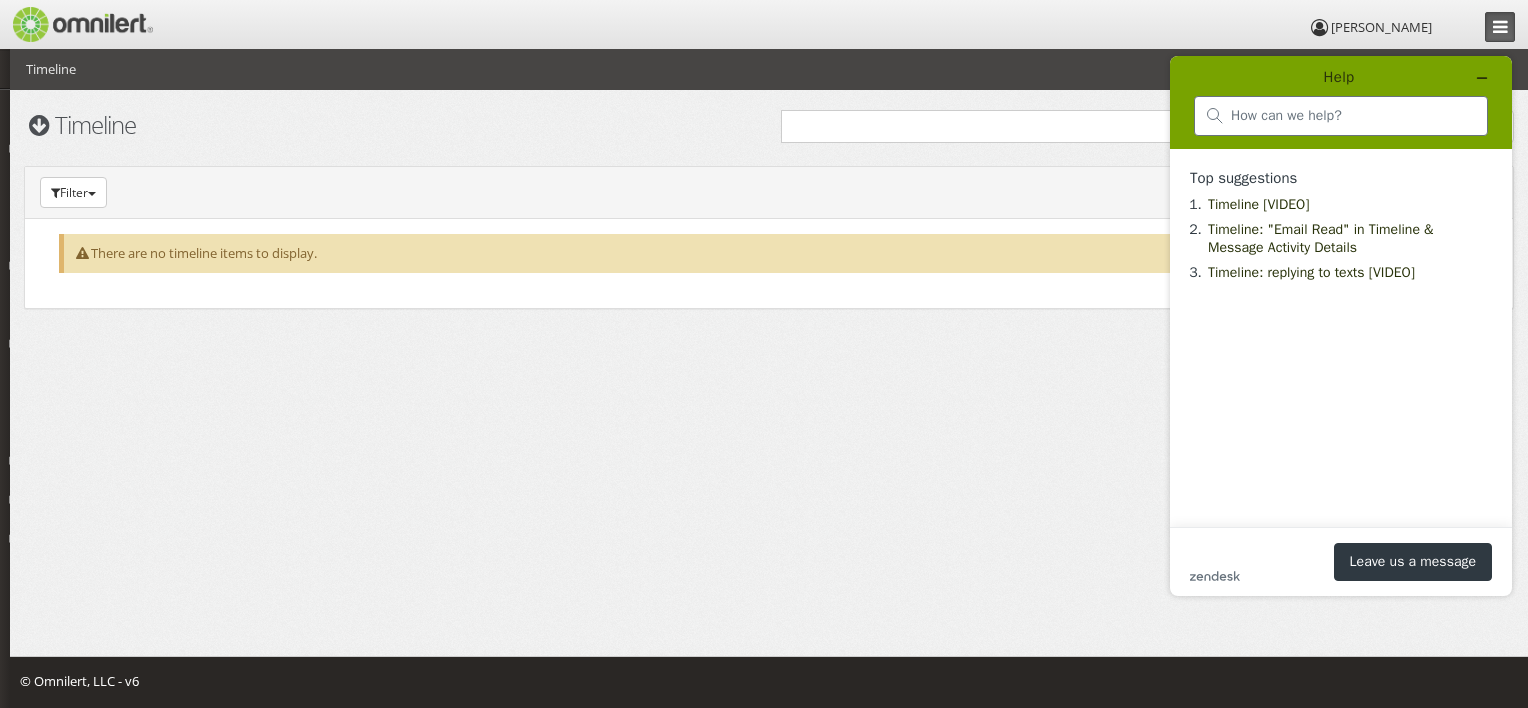 click at bounding box center [1341, 116] 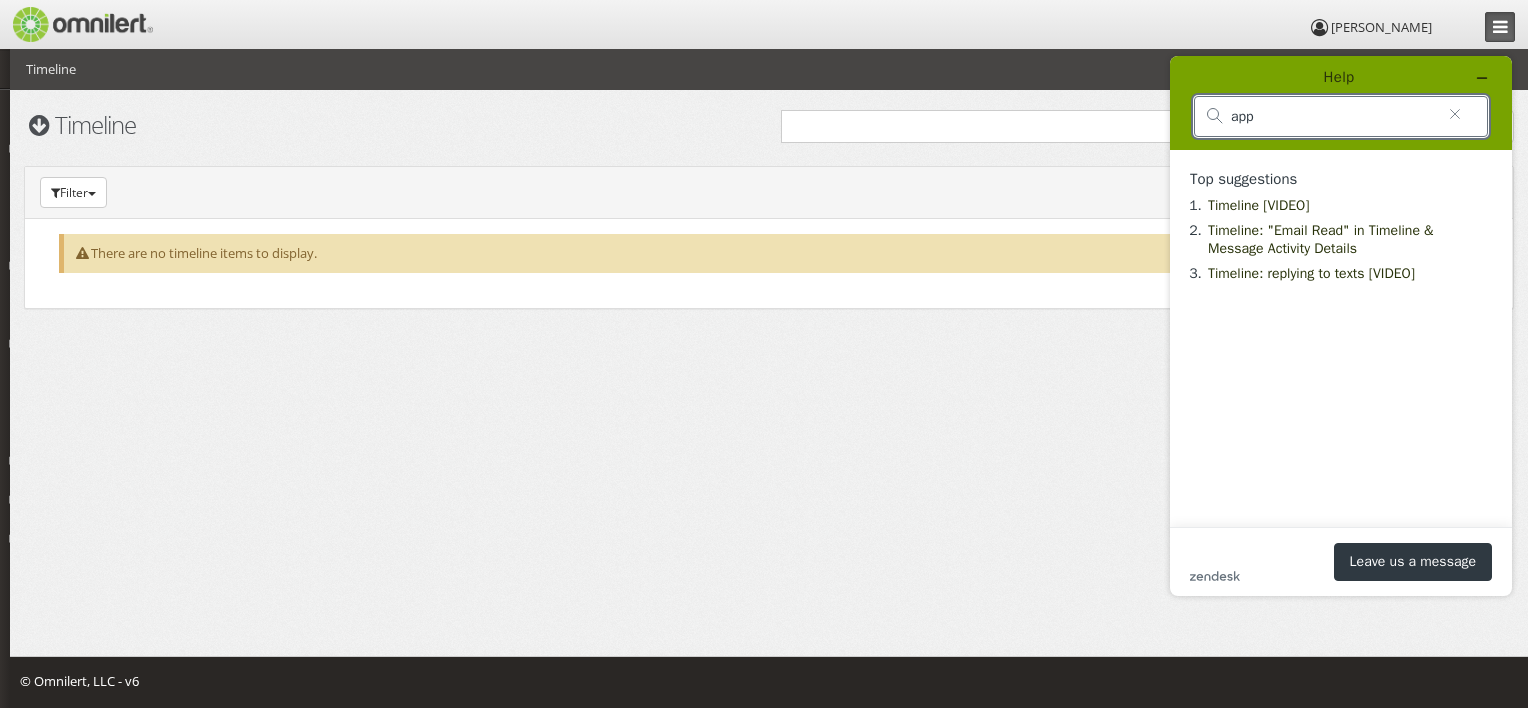 type on "app" 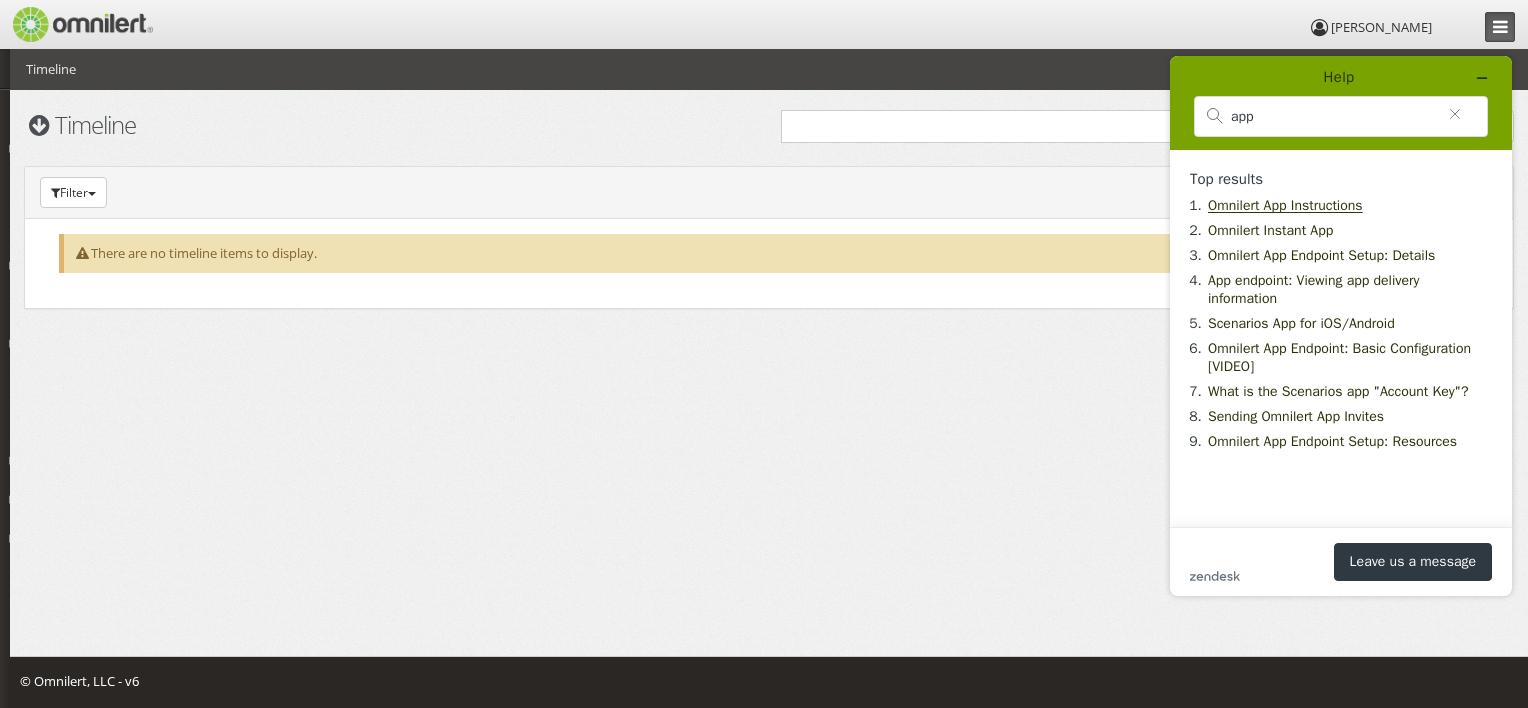 click on "Omnilert App Instructions" at bounding box center [1285, 205] 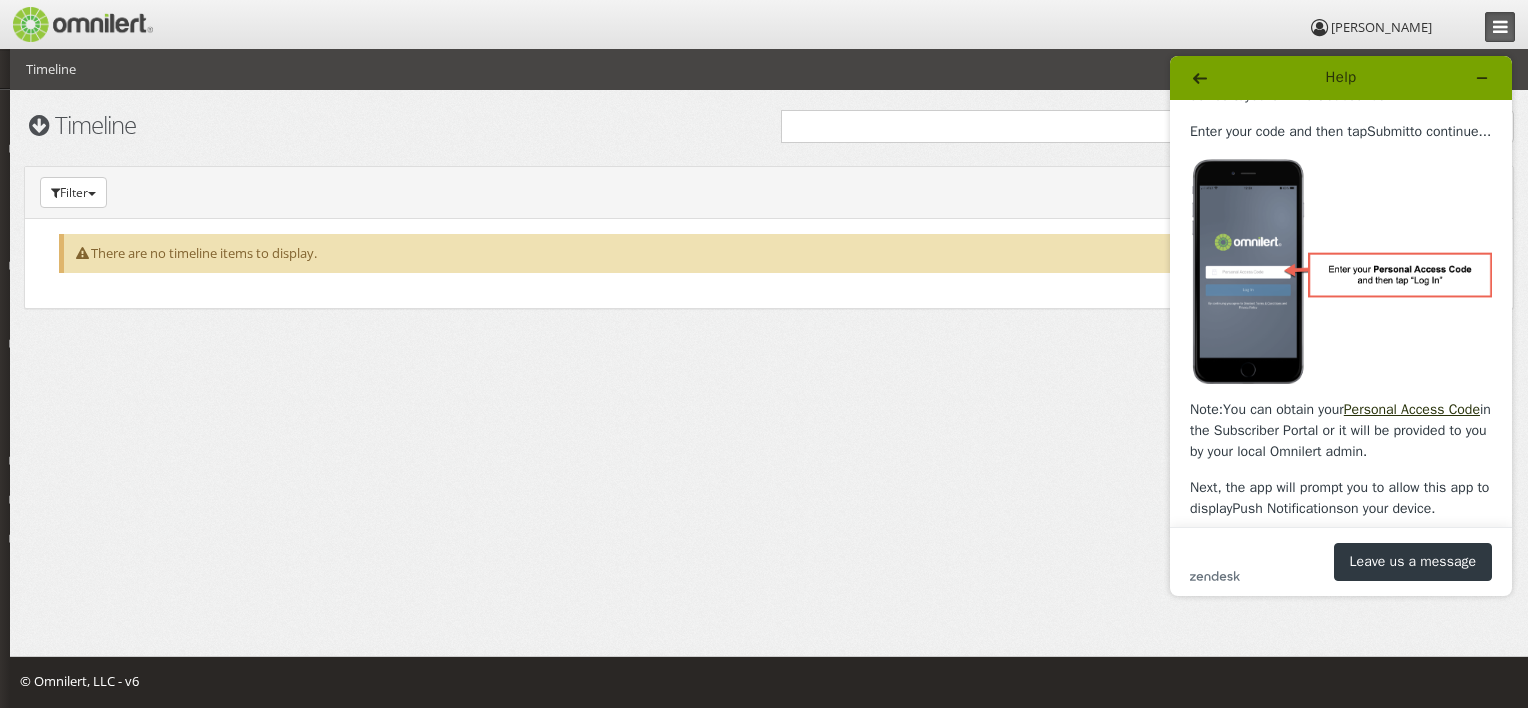 scroll, scrollTop: 800, scrollLeft: 0, axis: vertical 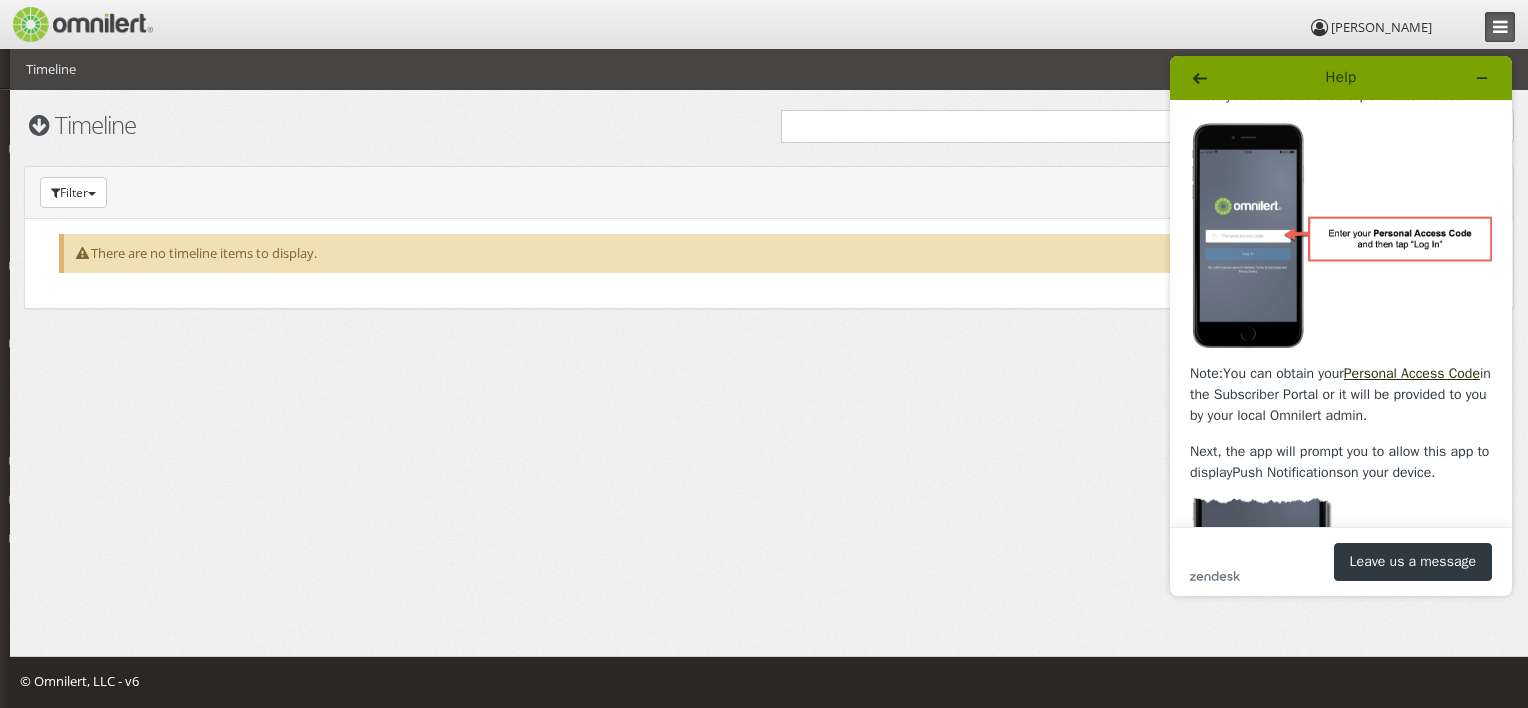 drag, startPoint x: 29, startPoint y: 15, endPoint x: 31, endPoint y: 28, distance: 13.152946 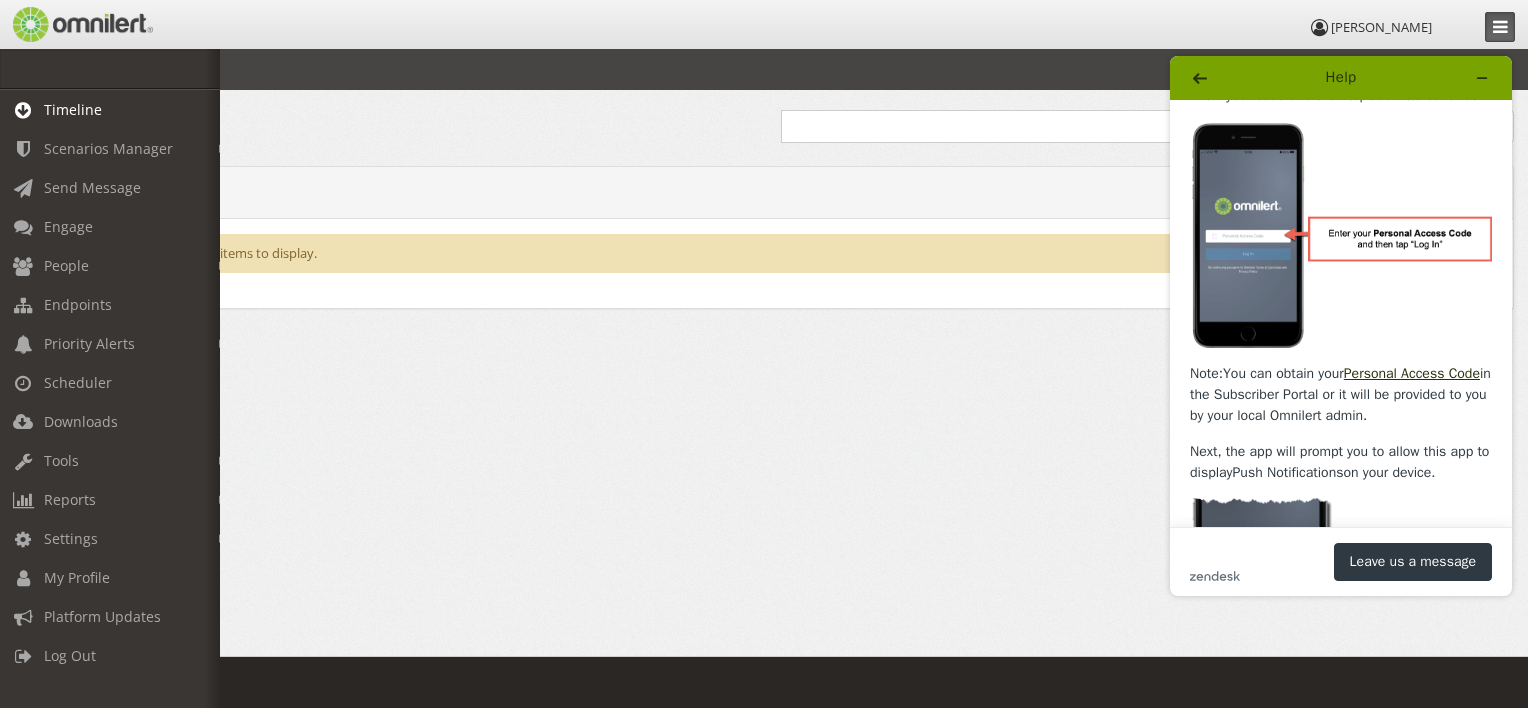 click on "Timeline" at bounding box center (119, 109) 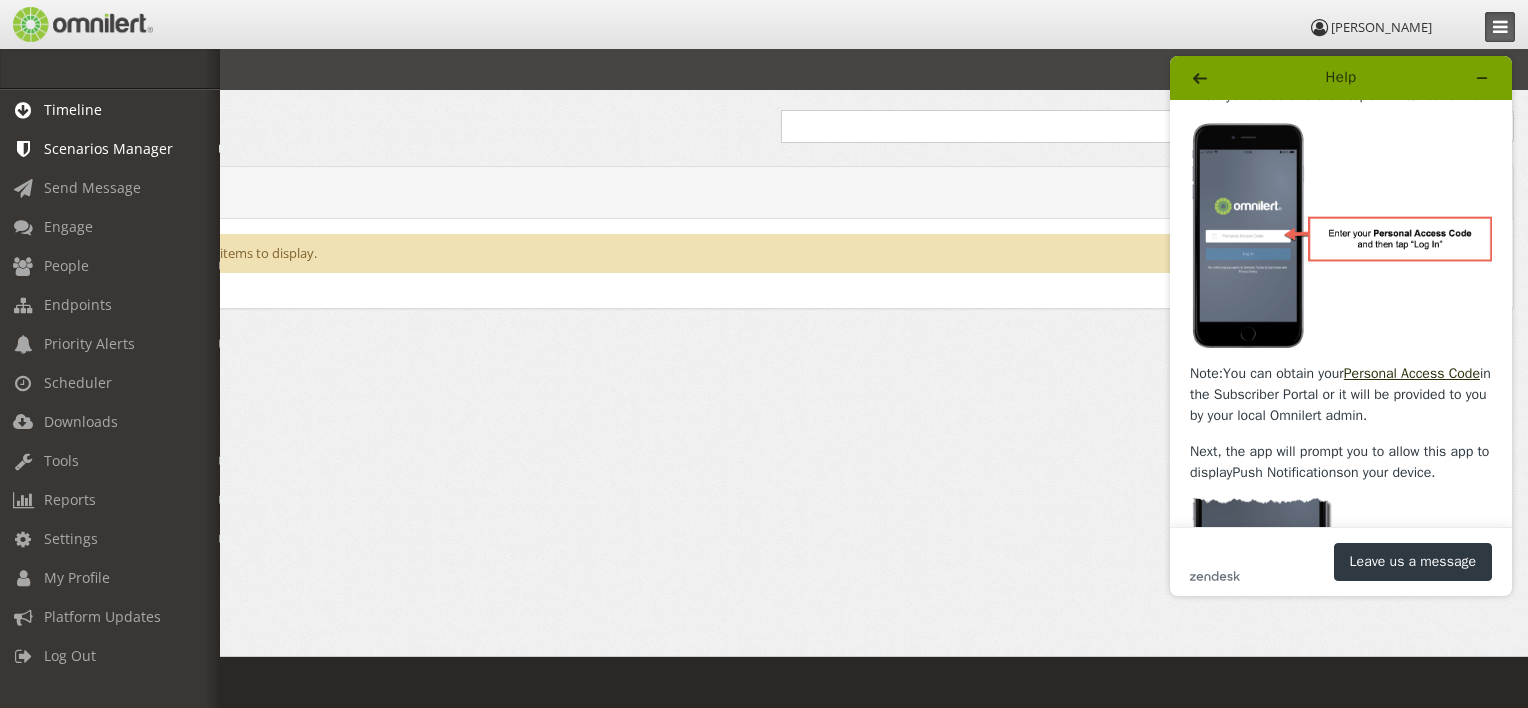 click on "Scenarios Manager" at bounding box center [108, 148] 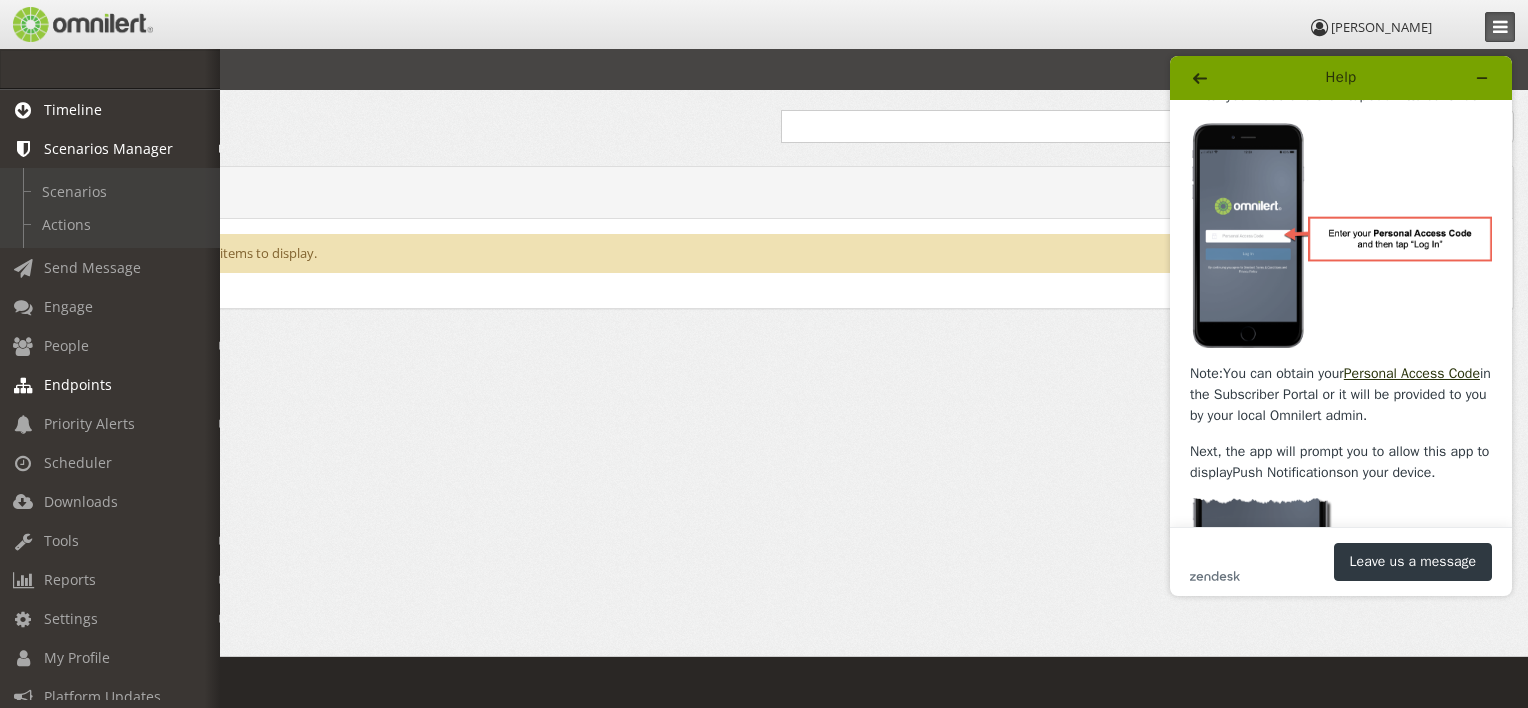 click on "Endpoints" at bounding box center (119, 384) 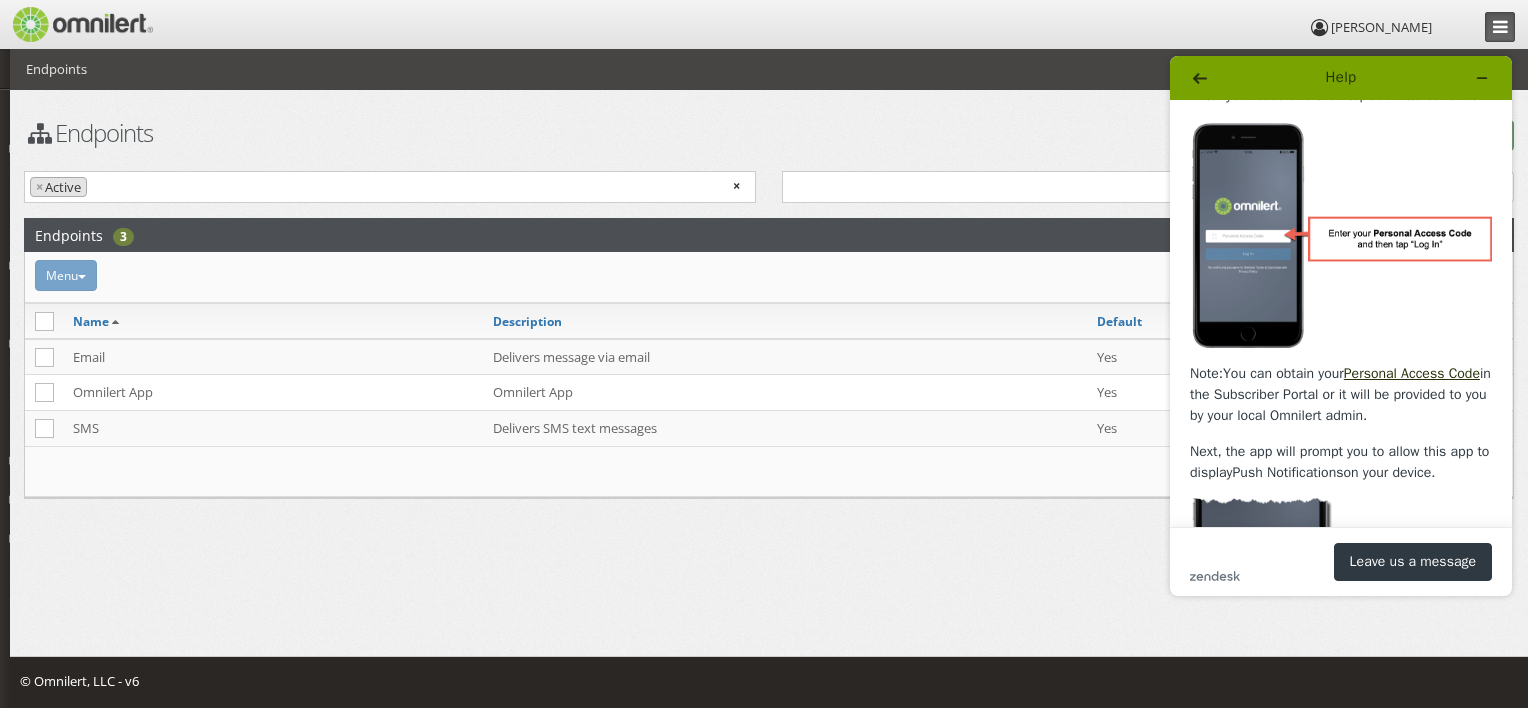 drag, startPoint x: 2, startPoint y: 20, endPoint x: 8, endPoint y: 35, distance: 16.155495 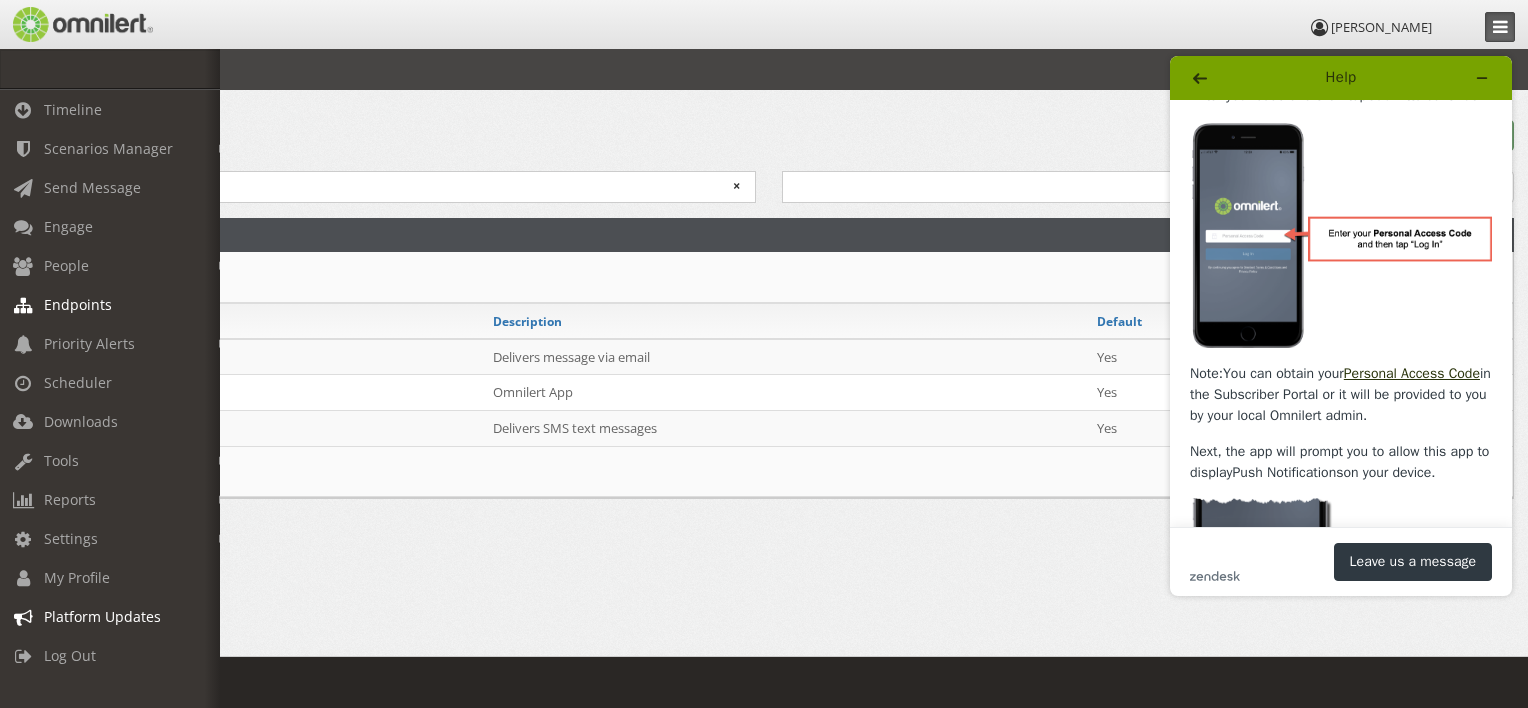 click on "Platform Updates" at bounding box center [102, 616] 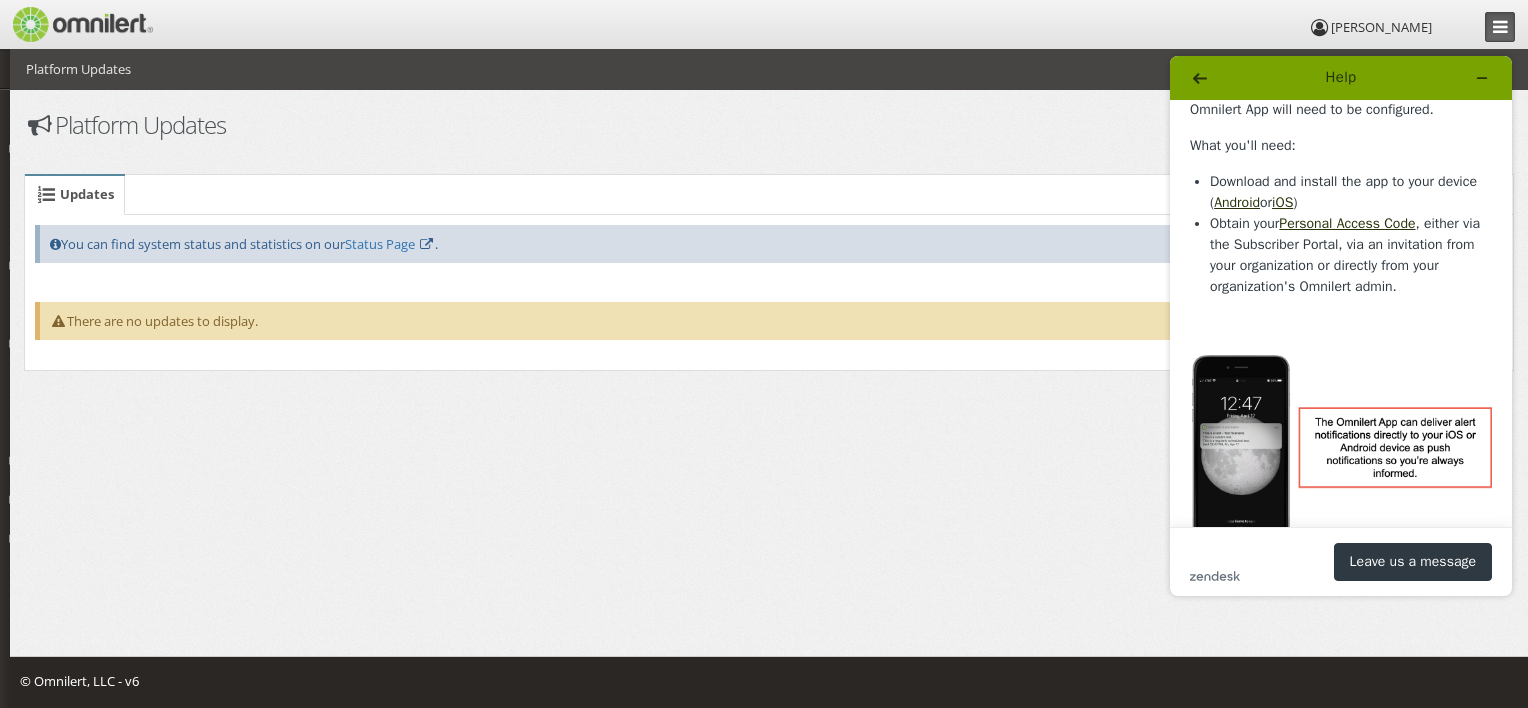 scroll, scrollTop: 0, scrollLeft: 0, axis: both 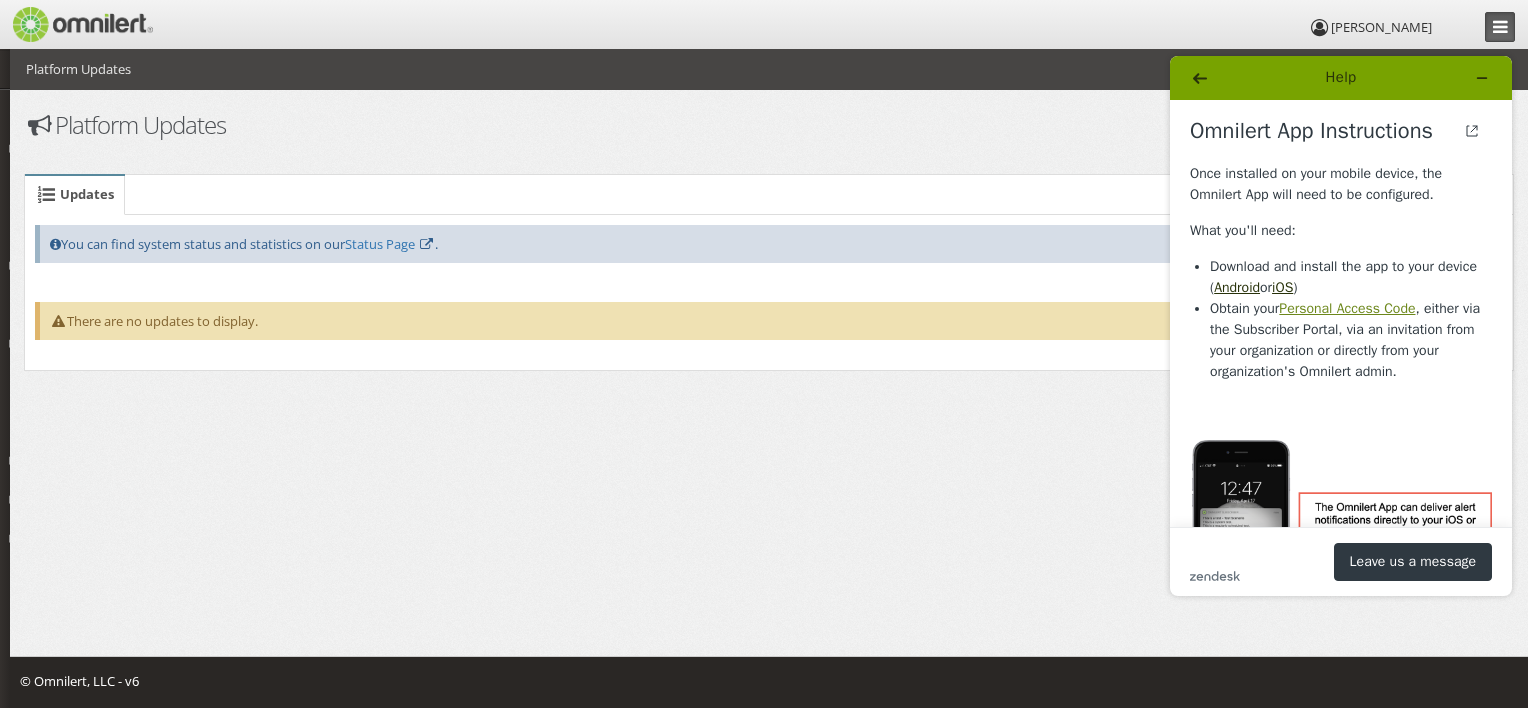 click on "Personal Access Code" at bounding box center [1347, 308] 